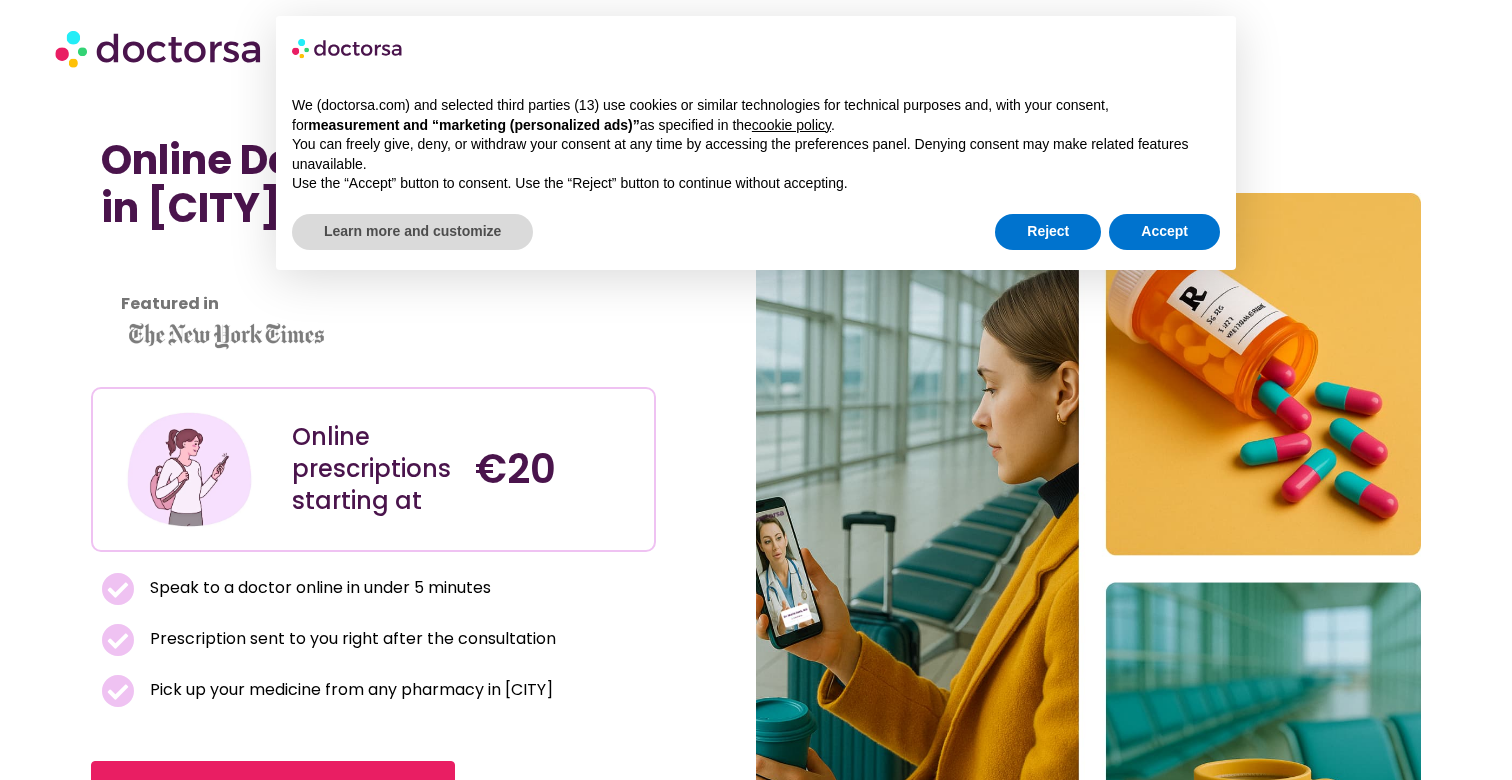 scroll, scrollTop: 0, scrollLeft: 0, axis: both 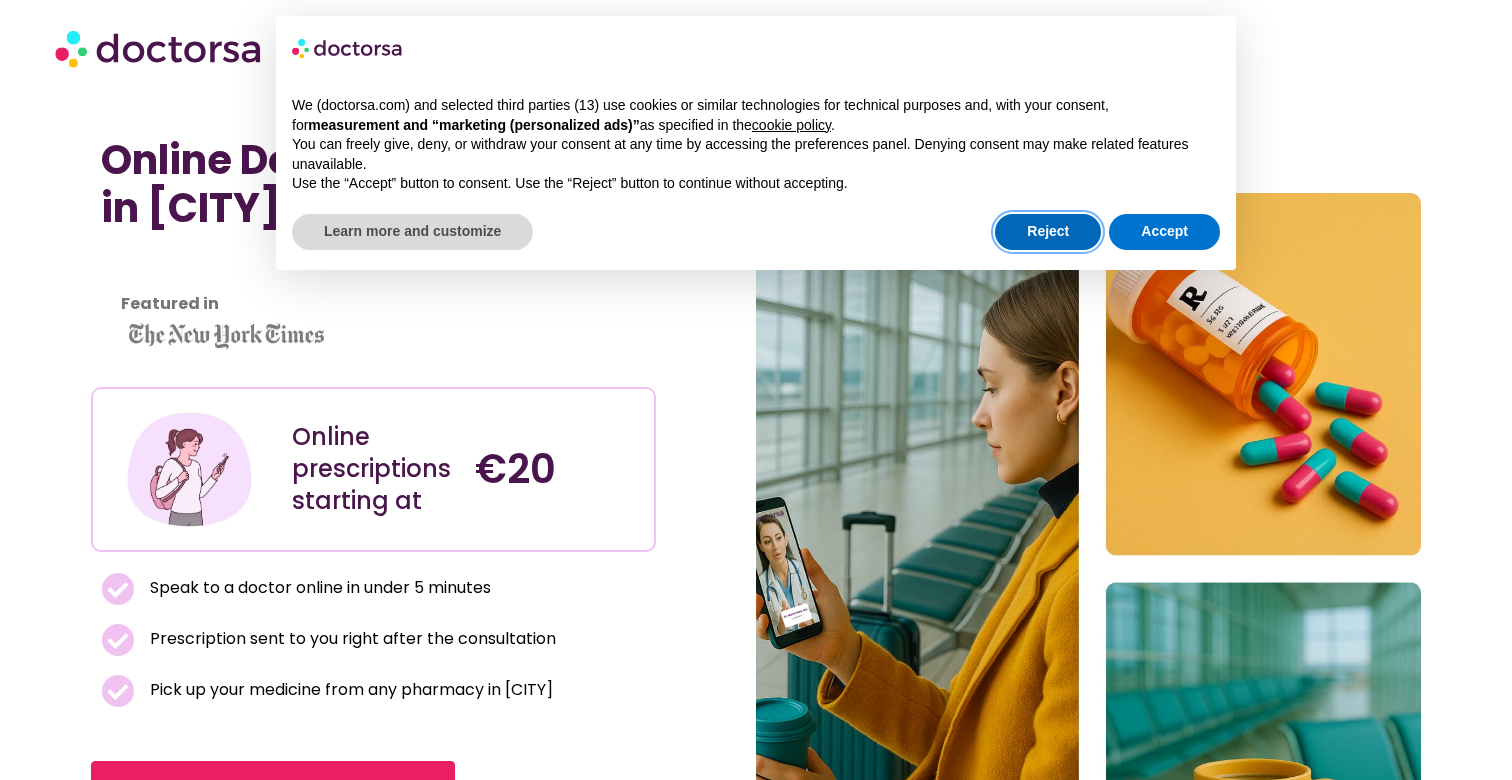 click on "Reject" at bounding box center (1048, 232) 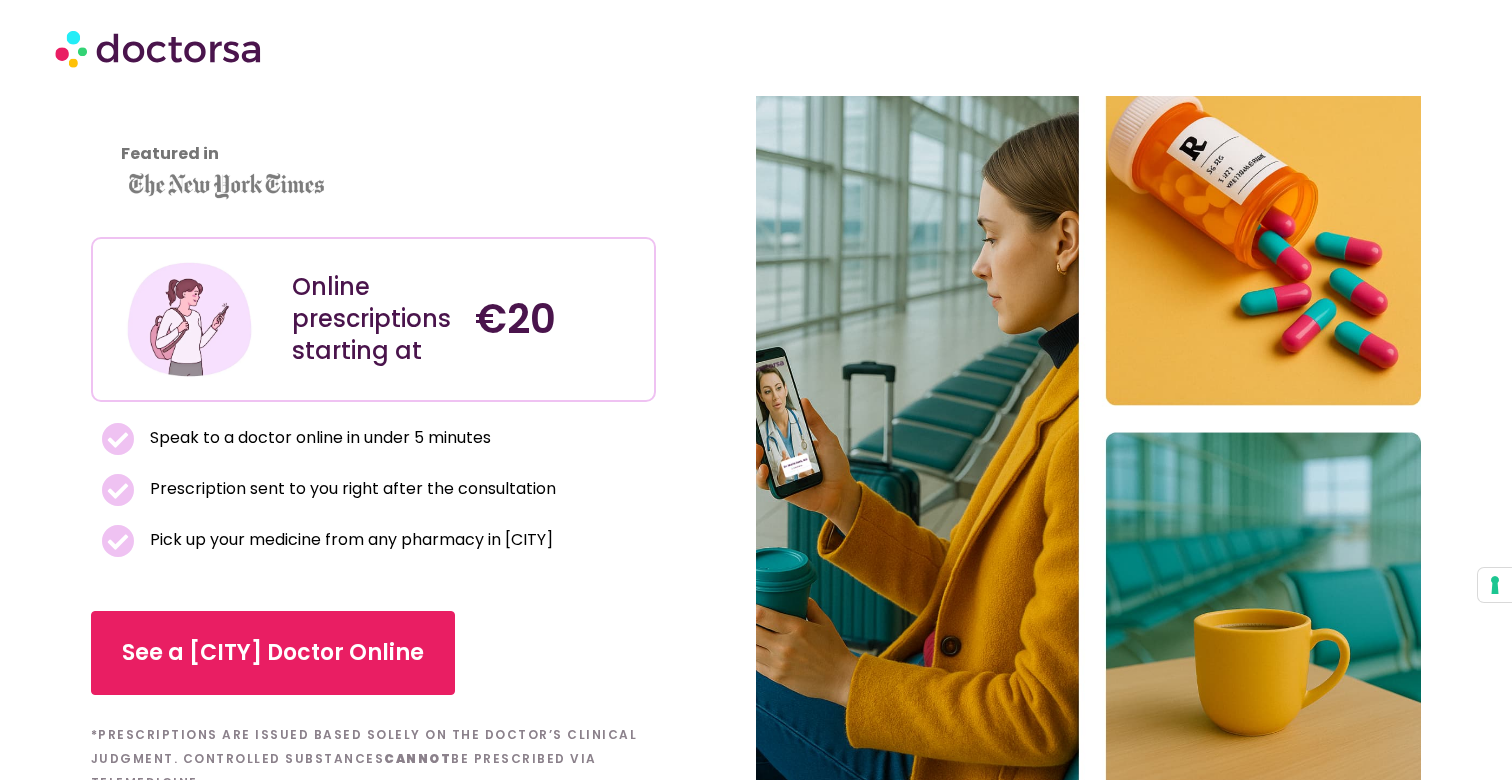 scroll, scrollTop: 283, scrollLeft: 0, axis: vertical 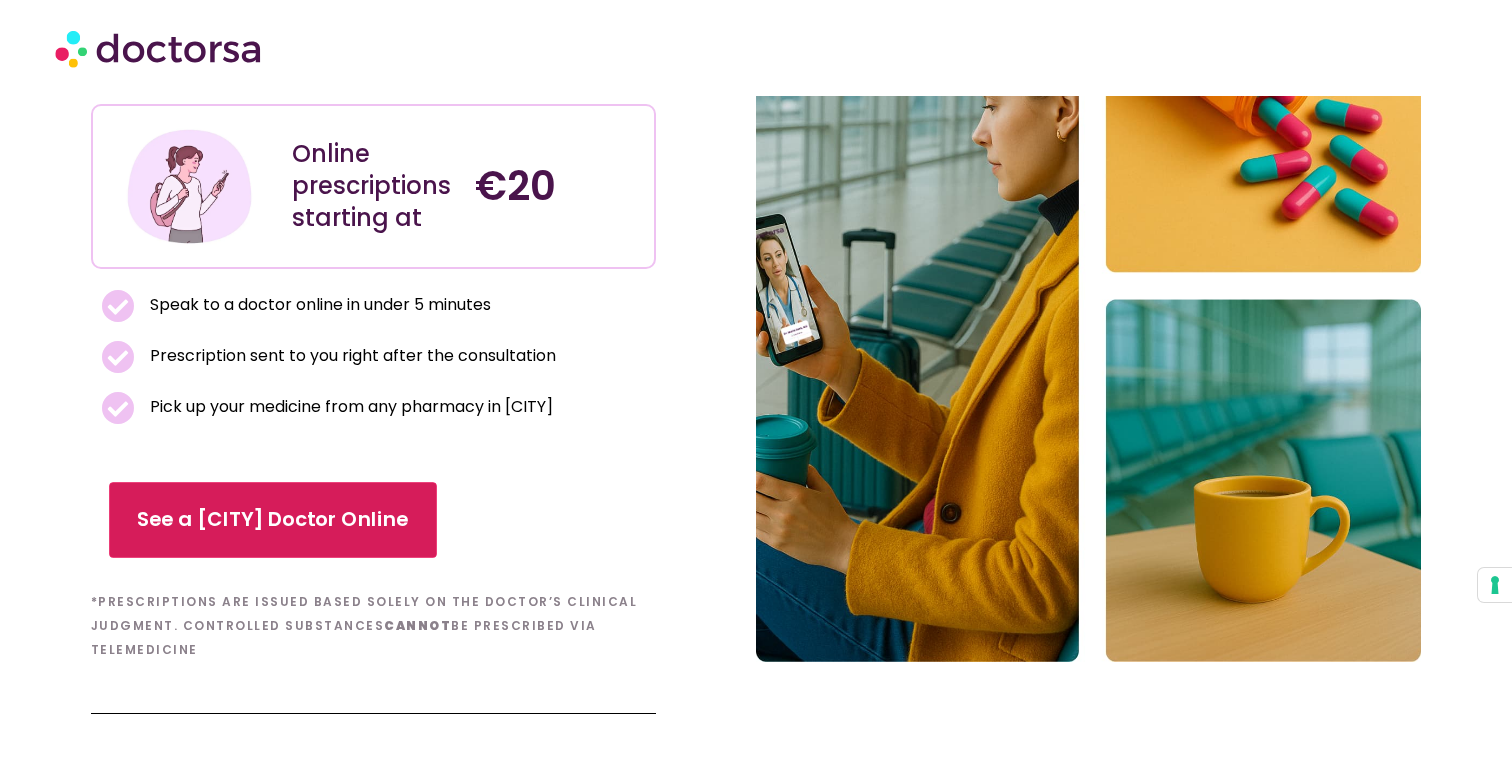 click on "See a [CITY] Doctor Online" at bounding box center [273, 519] 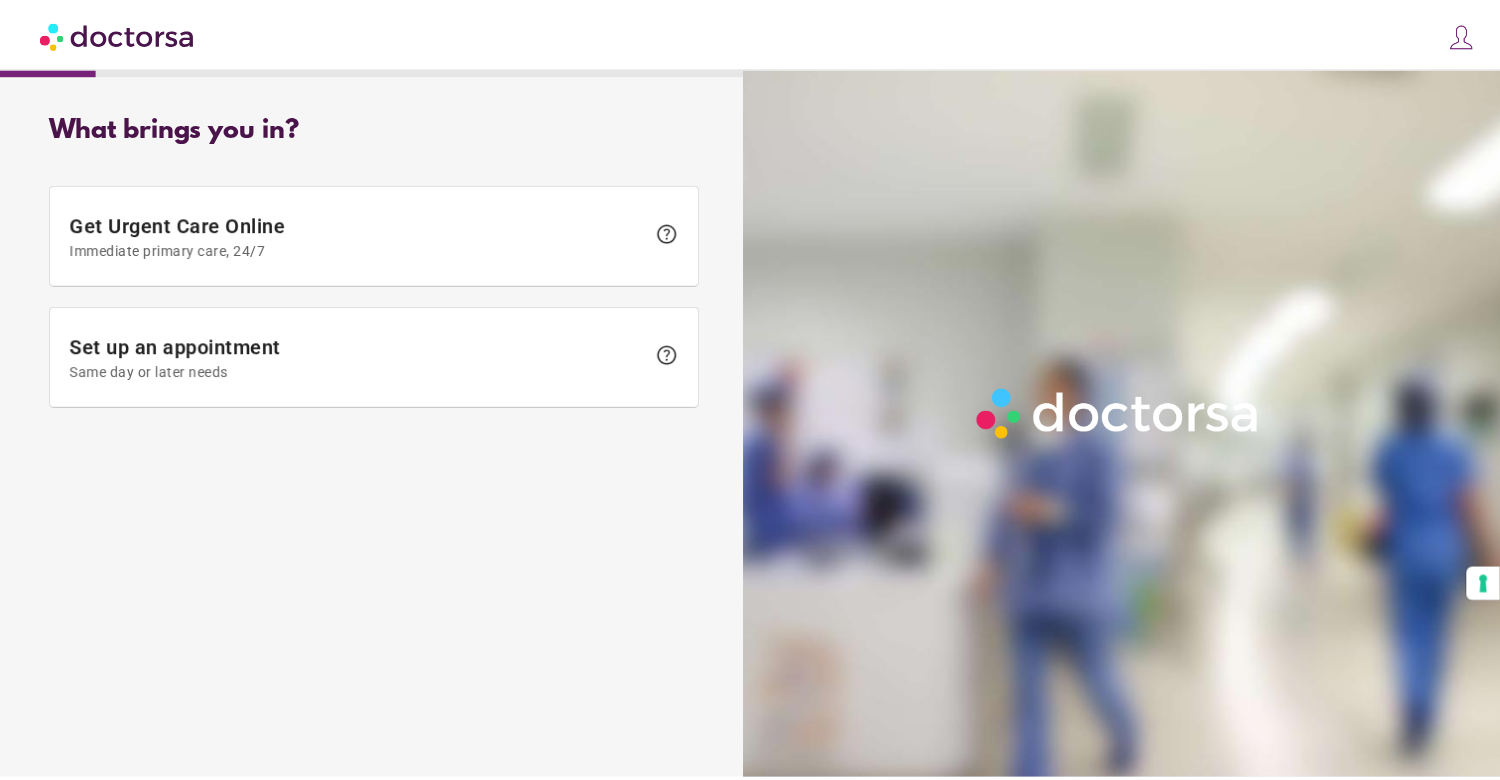 scroll, scrollTop: 0, scrollLeft: 0, axis: both 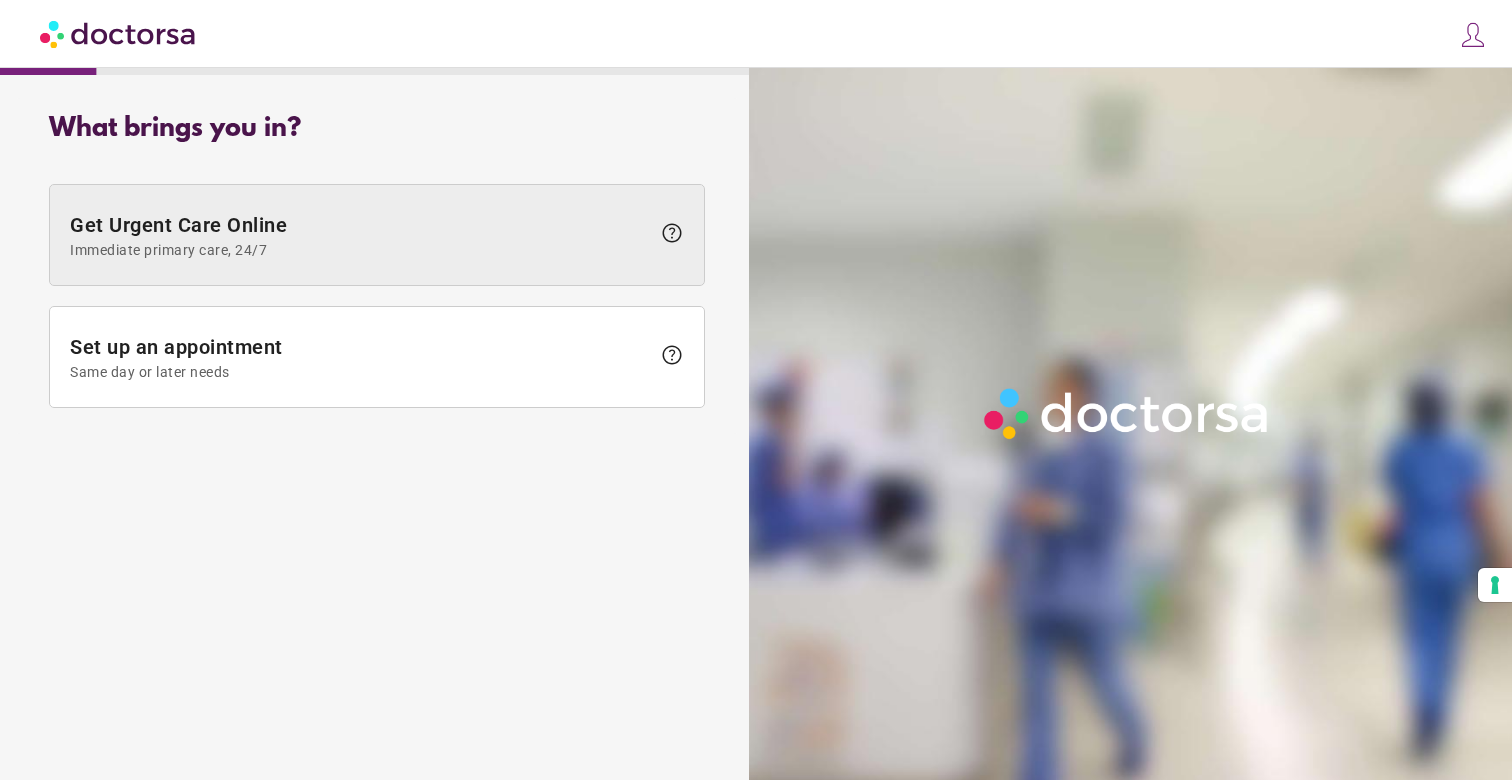 click on "Get Urgent Care Online
Immediate primary care, 24/7" at bounding box center (360, 235) 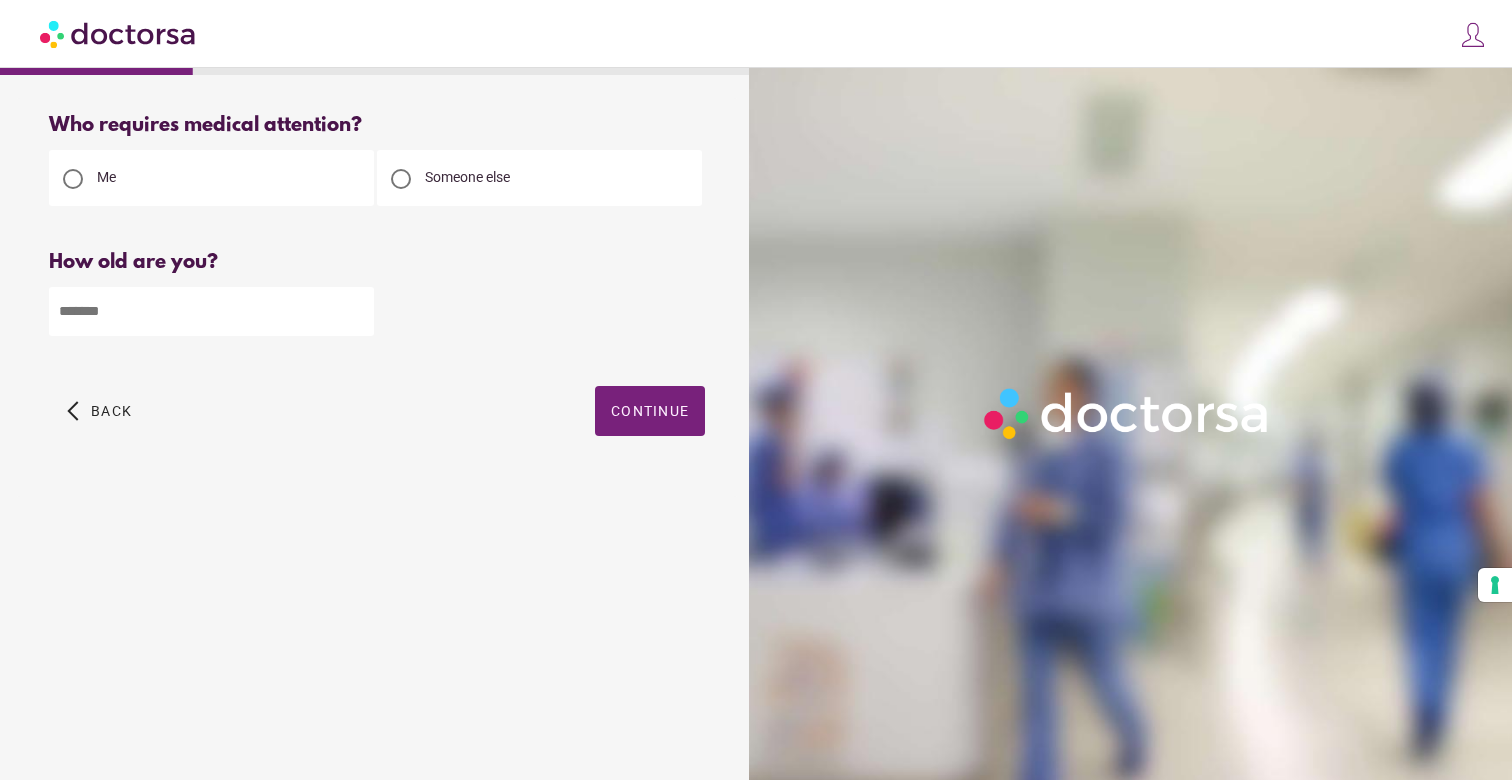 click at bounding box center (211, 311) 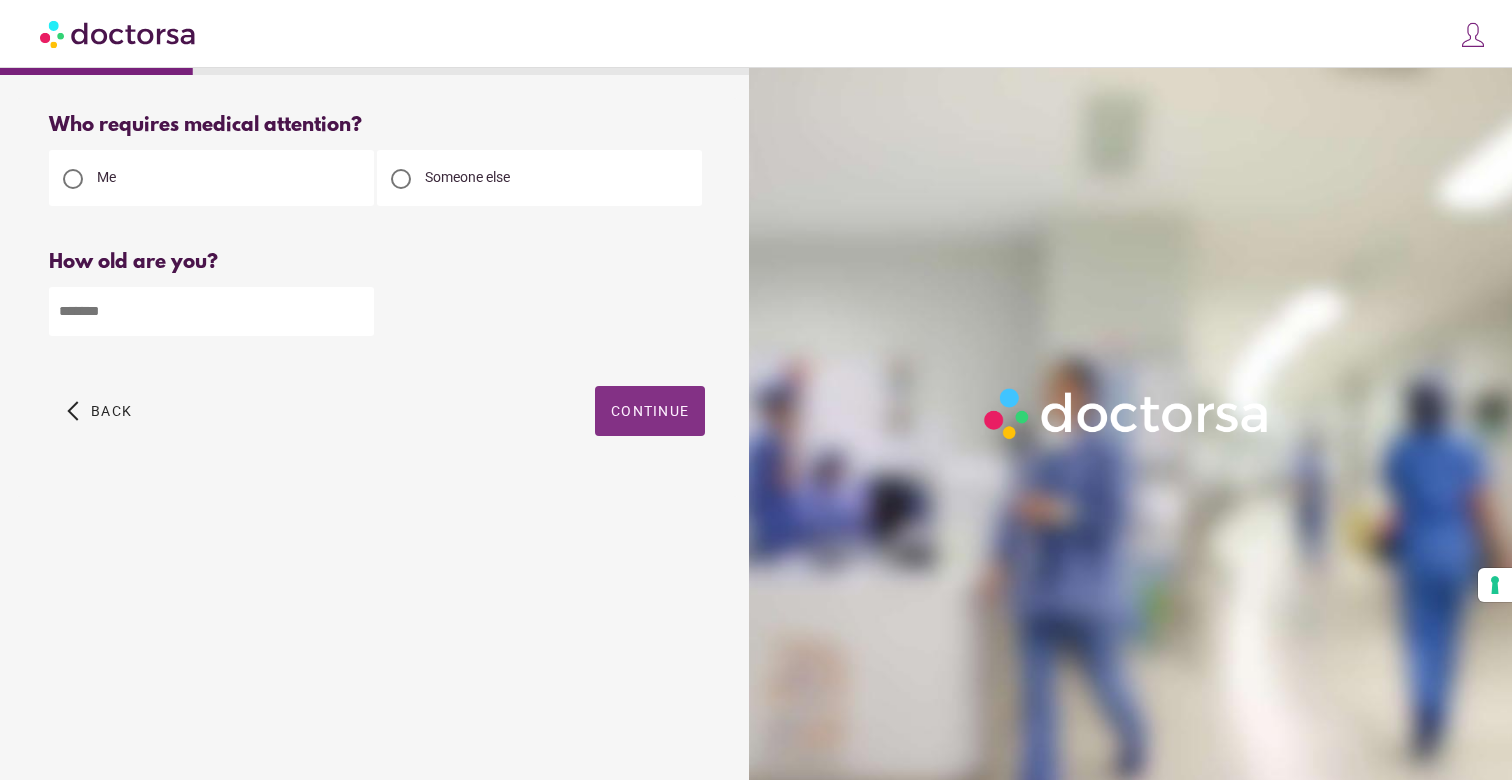 type on "**" 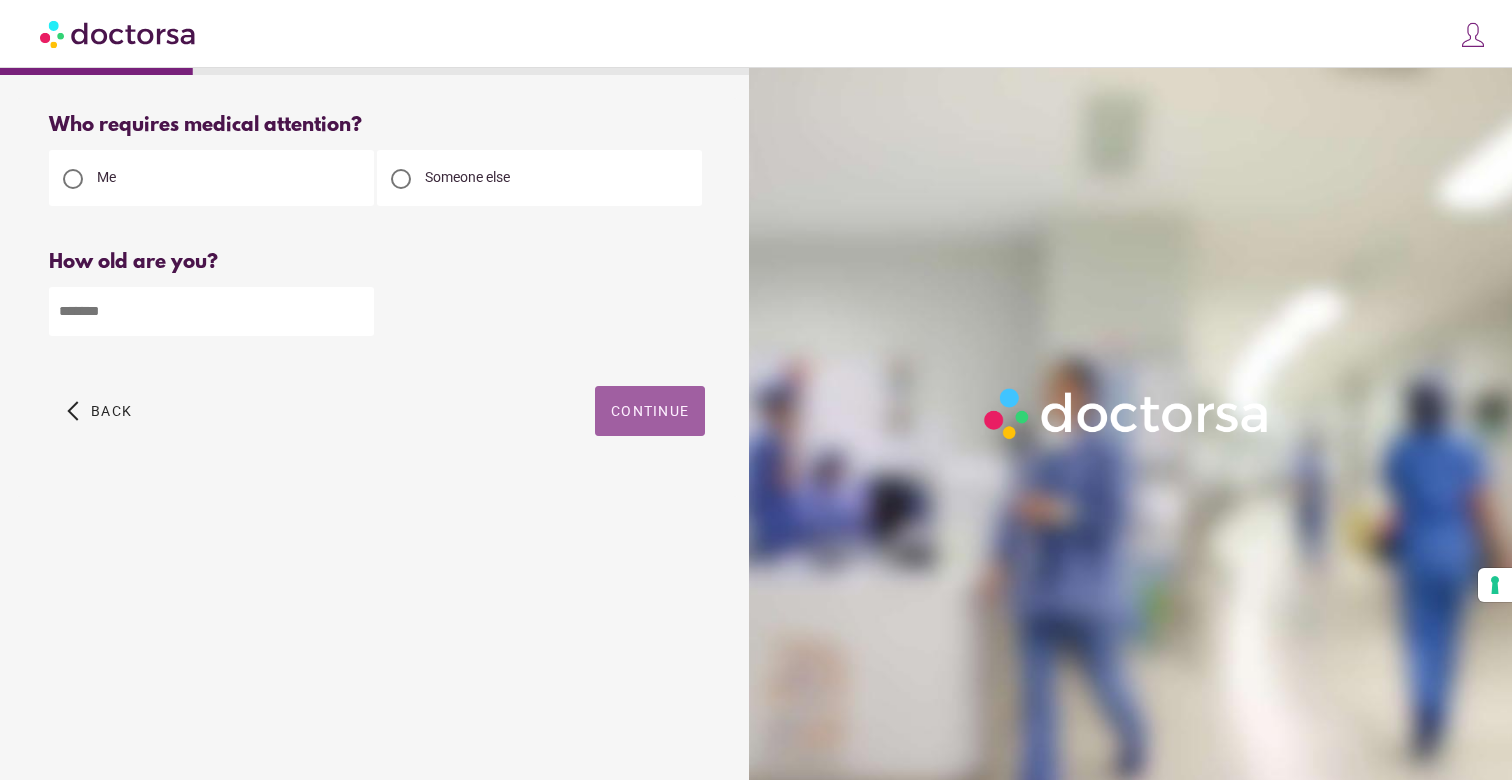 click on "Continue" at bounding box center [650, 411] 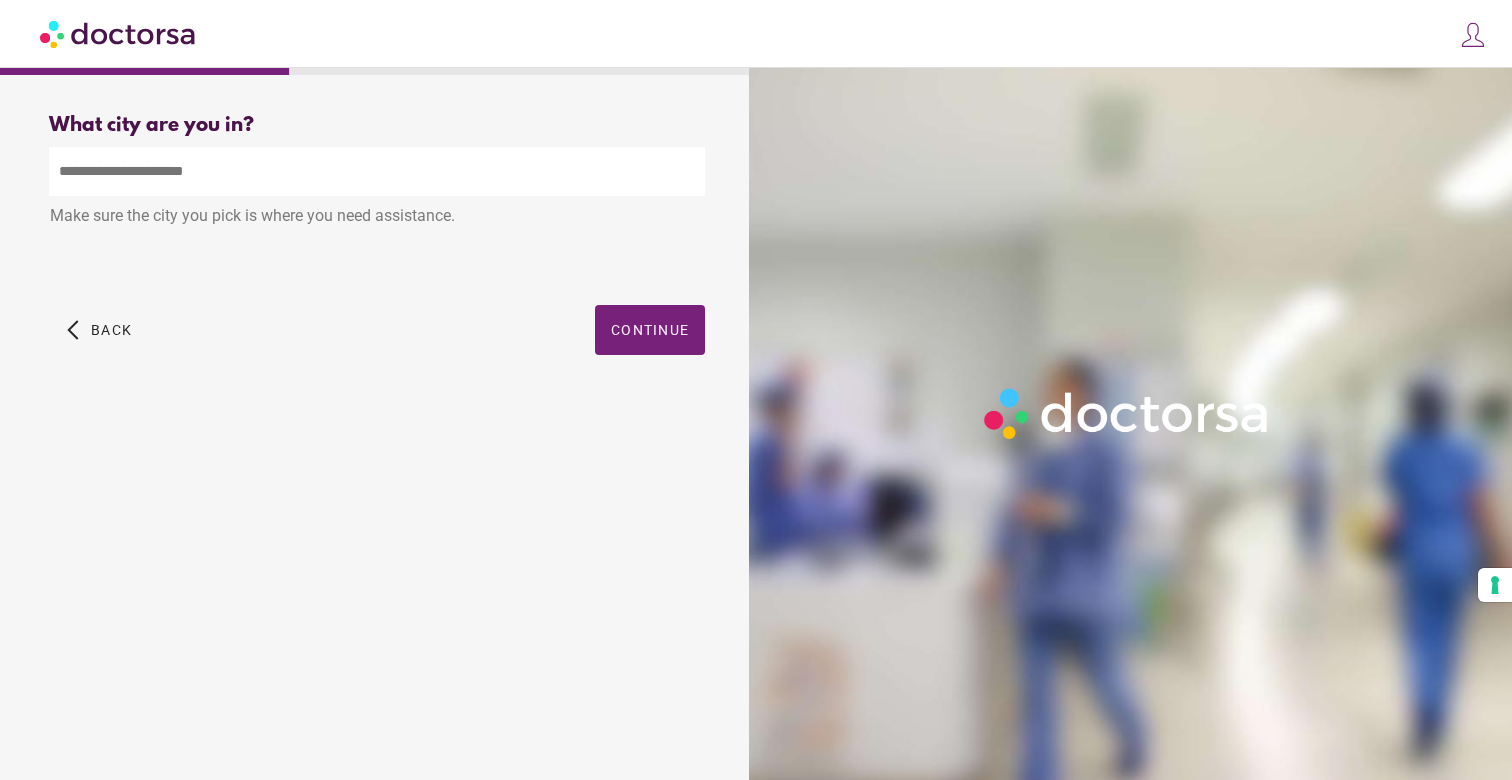 click at bounding box center [377, 171] 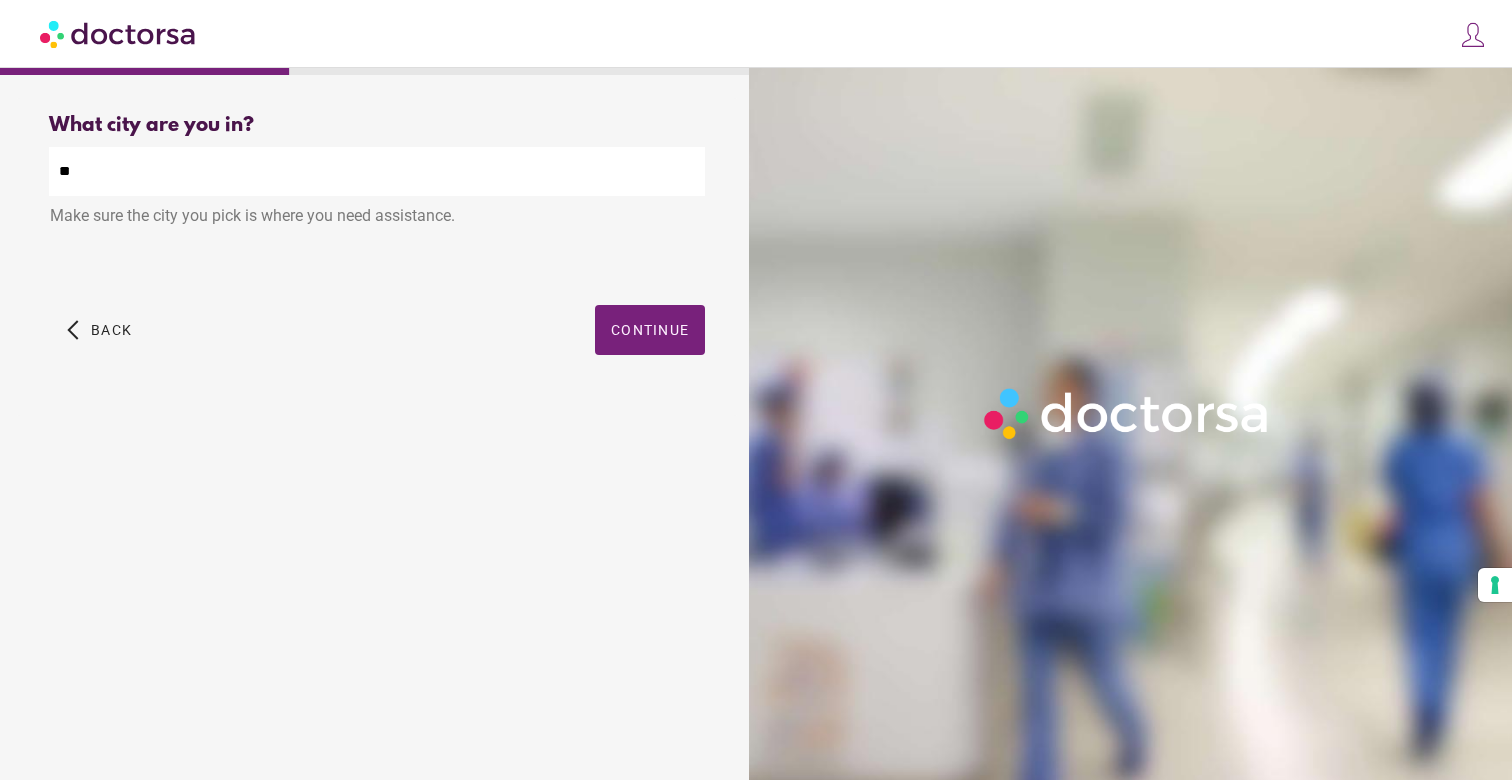 type on "*" 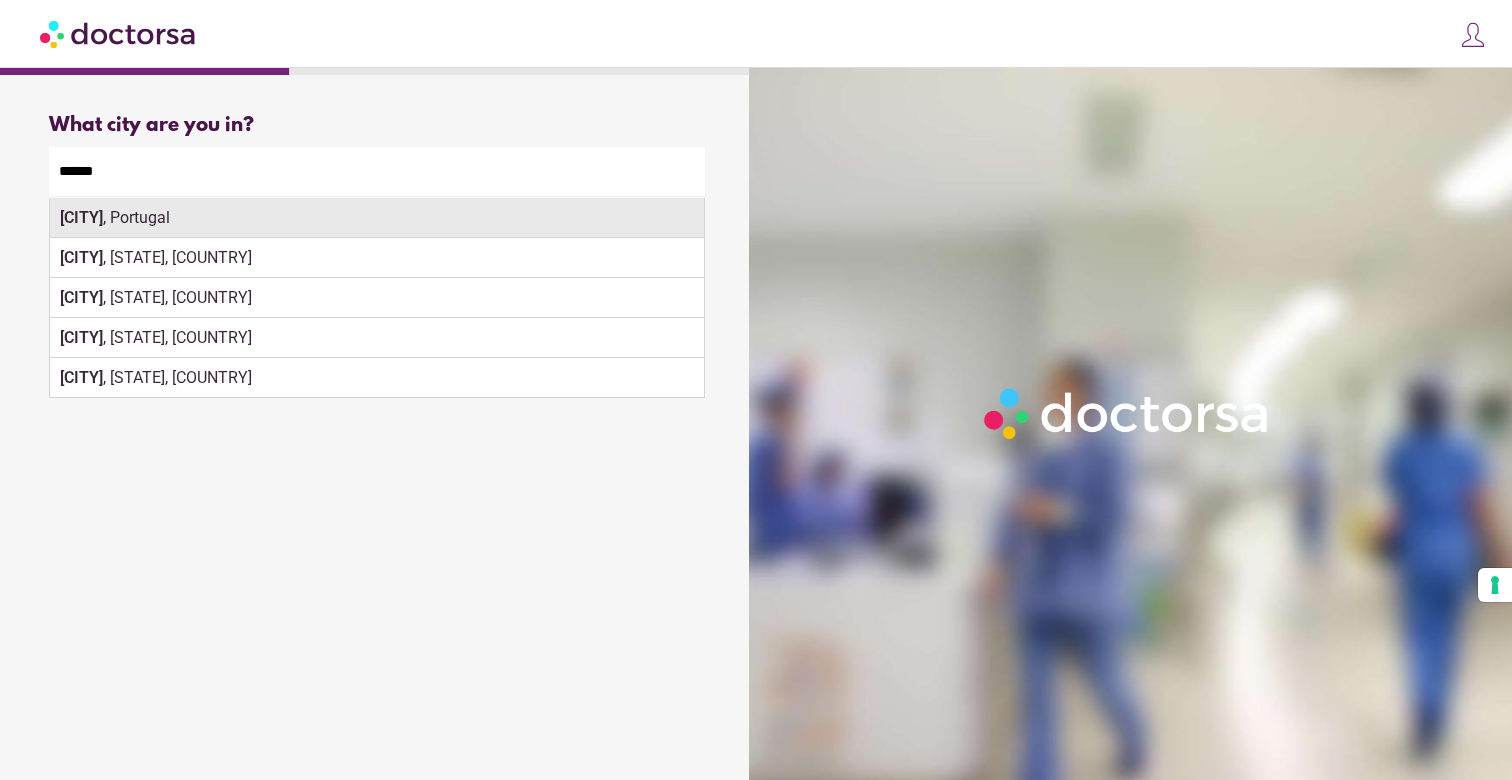 click on "Lisbon , Portugal" at bounding box center [377, 218] 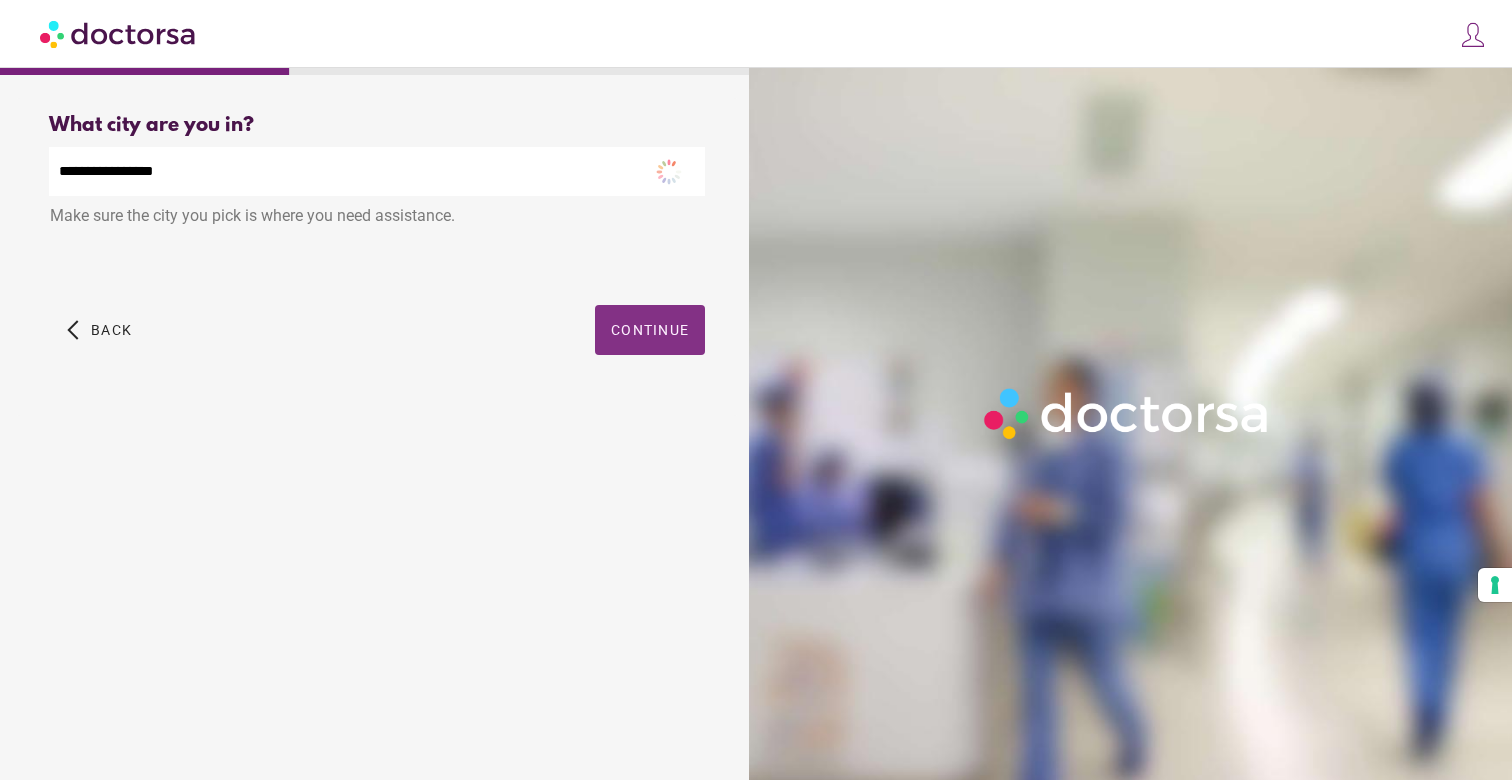 click at bounding box center [650, 330] 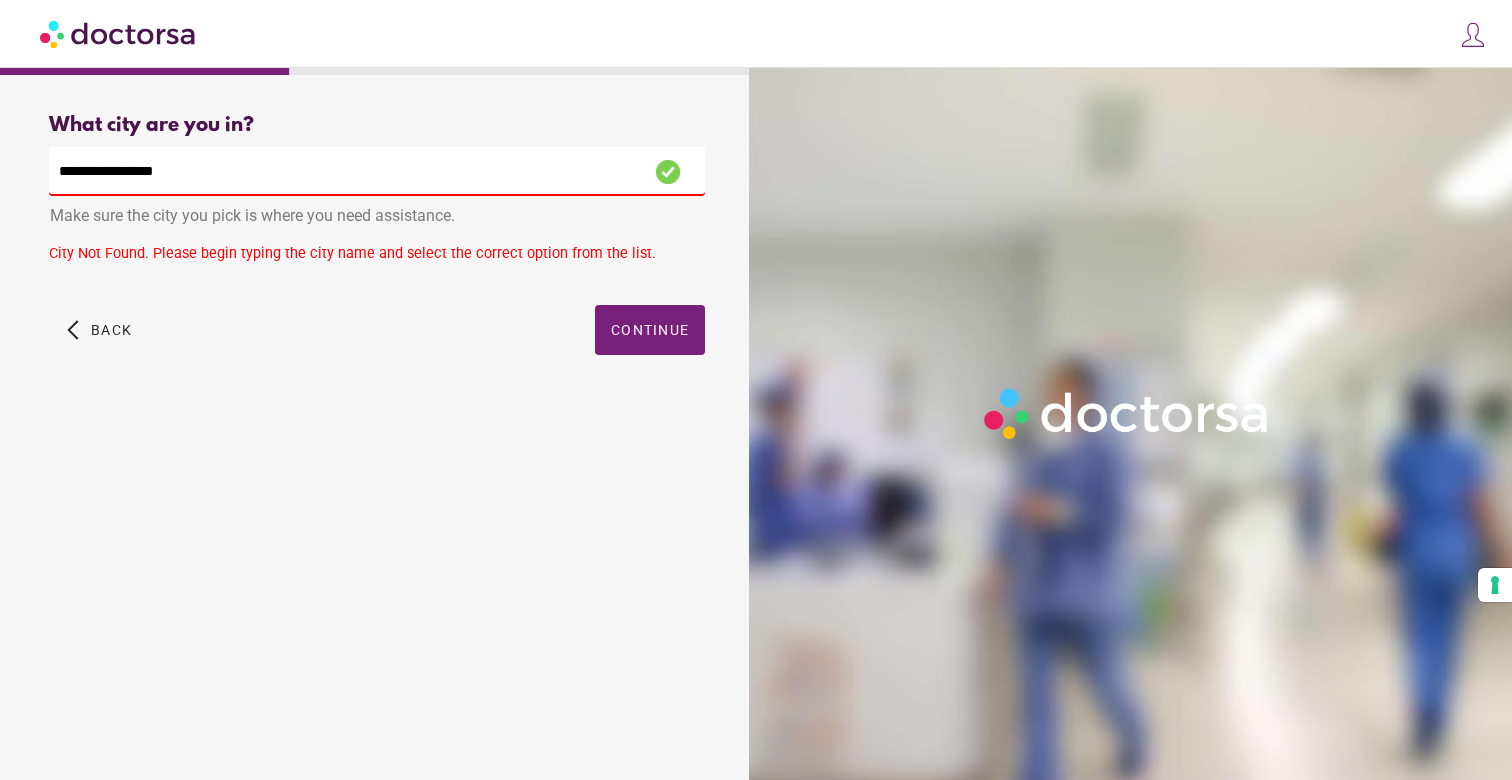 click on "**********" at bounding box center [377, 171] 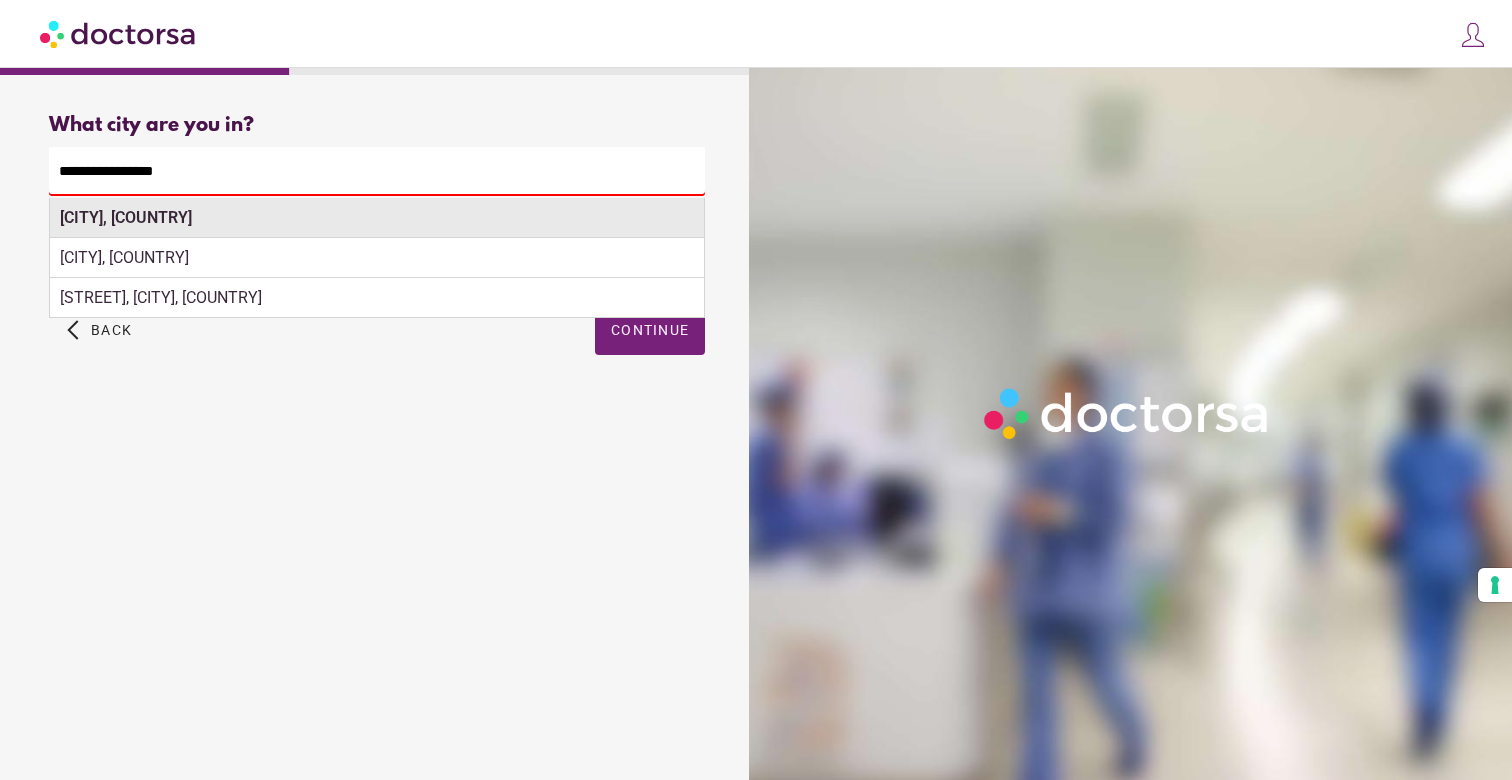 click on "Lisbon, Portugal" at bounding box center (377, 218) 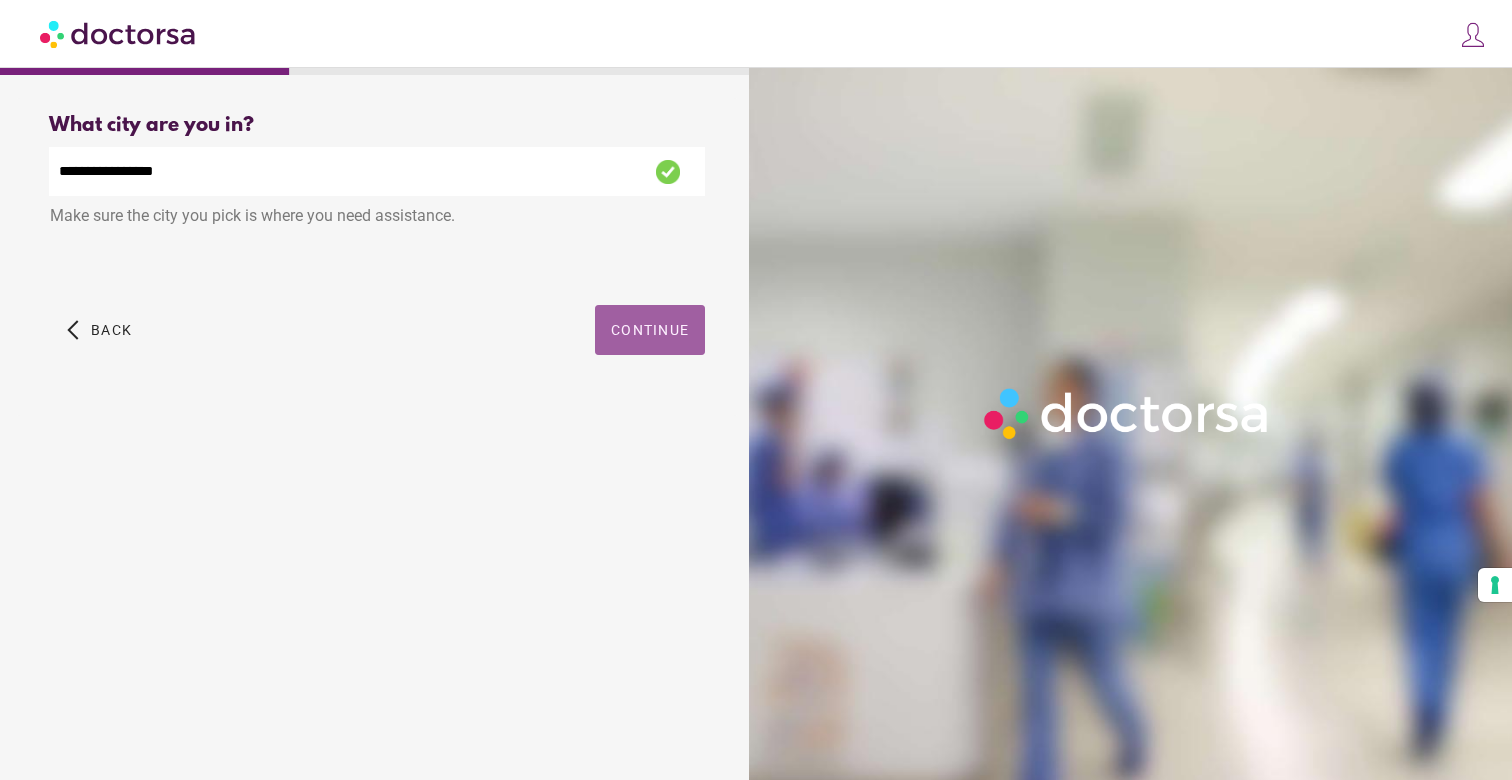 click at bounding box center [650, 330] 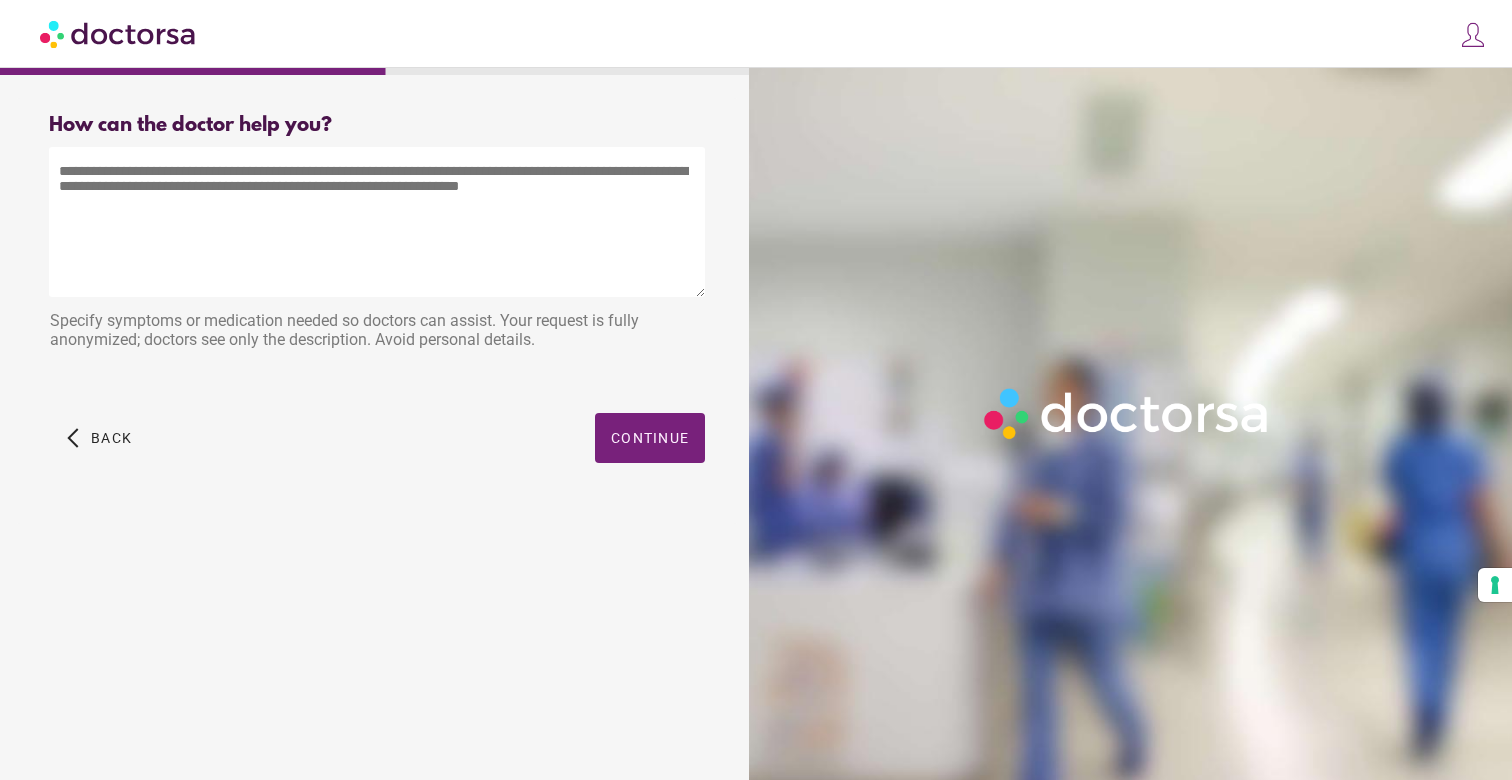 click at bounding box center [377, 222] 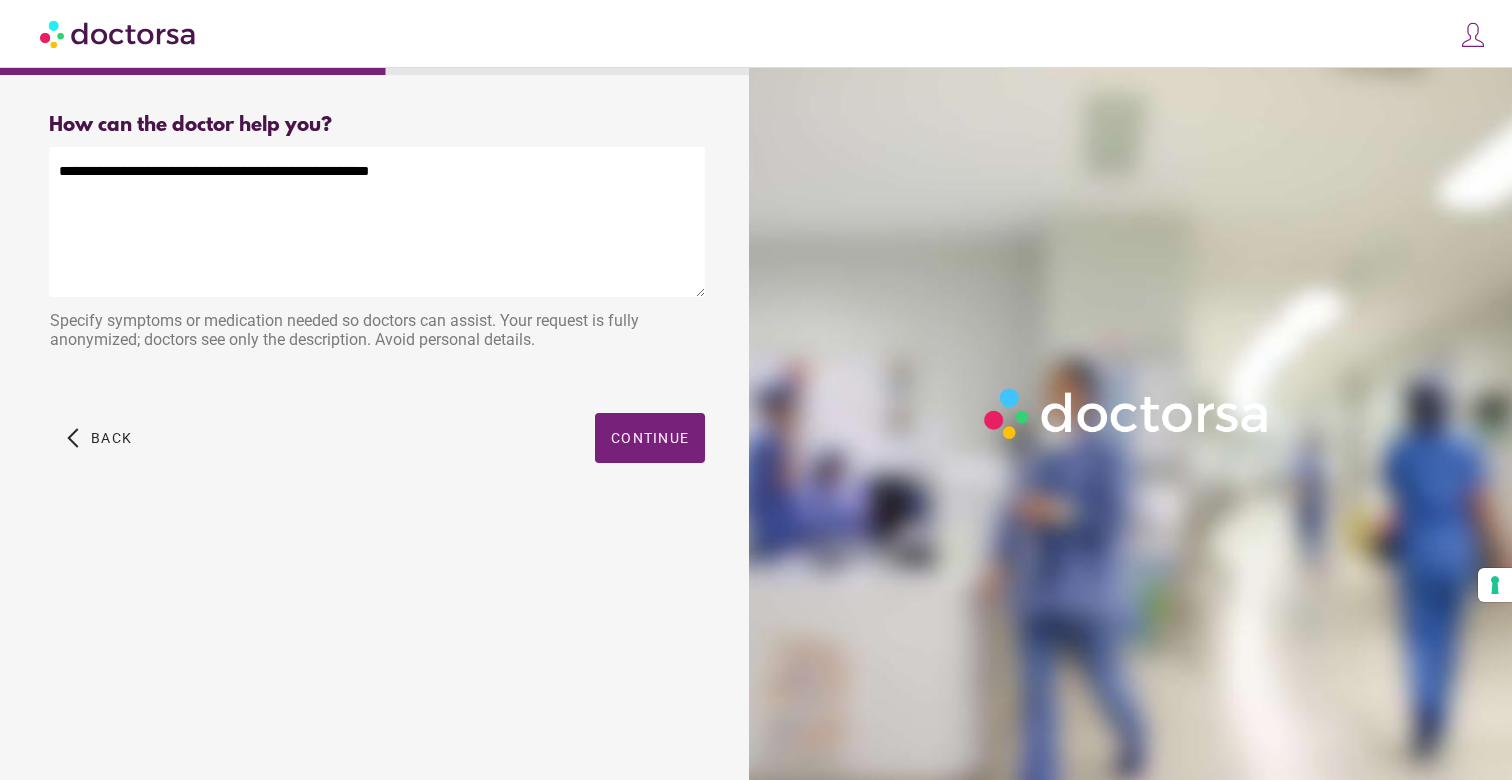 click on "**********" at bounding box center [377, 222] 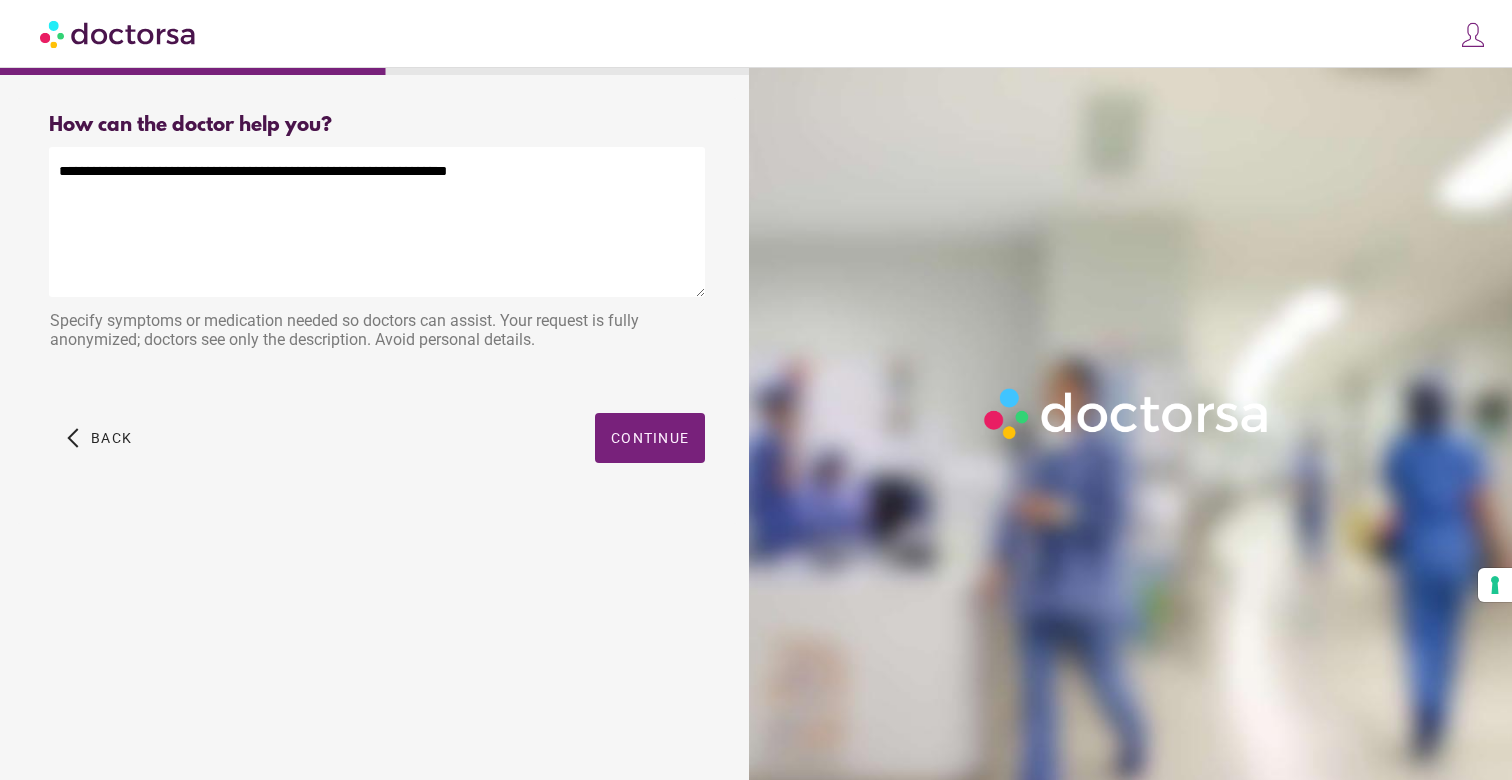 click on "**********" at bounding box center (377, 222) 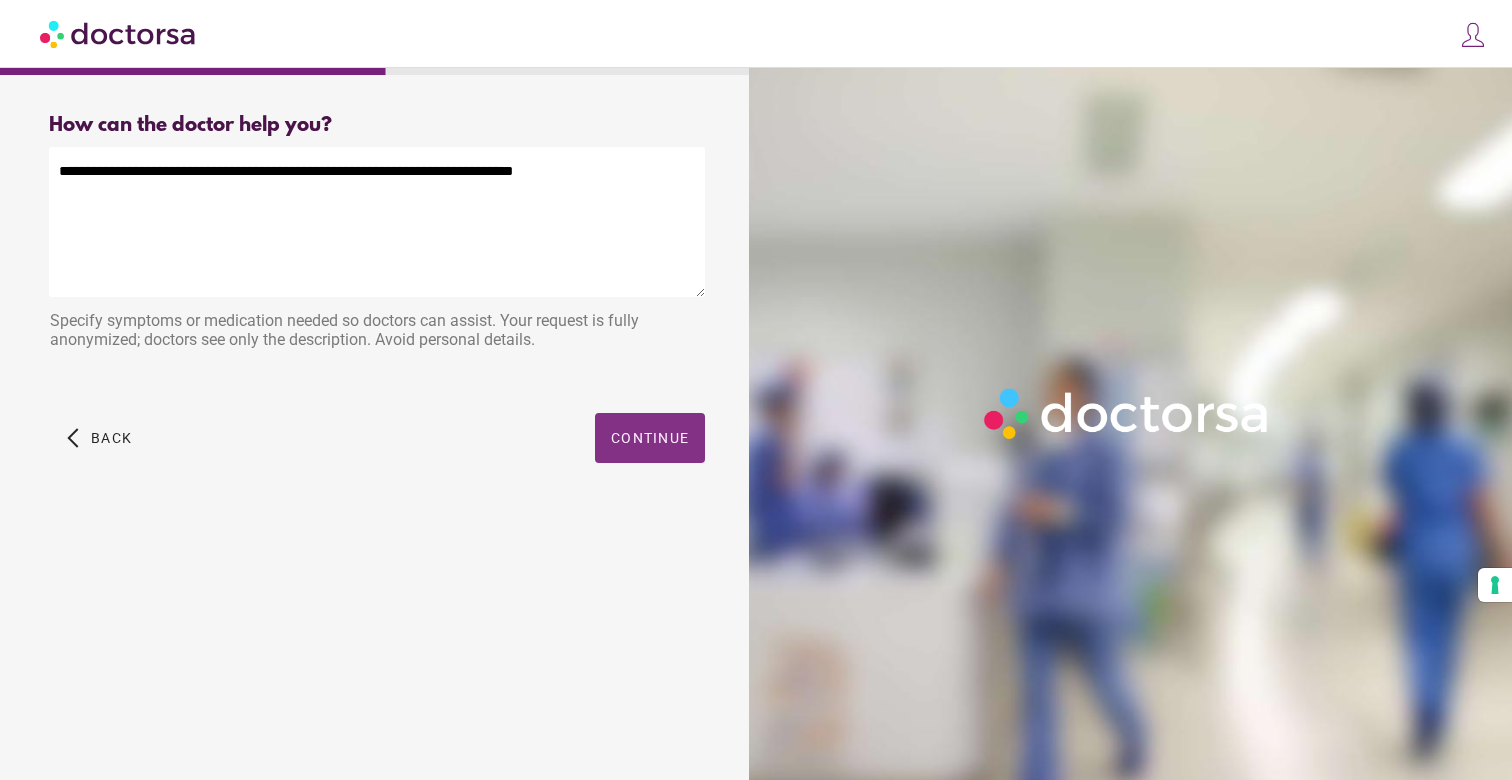 type on "**********" 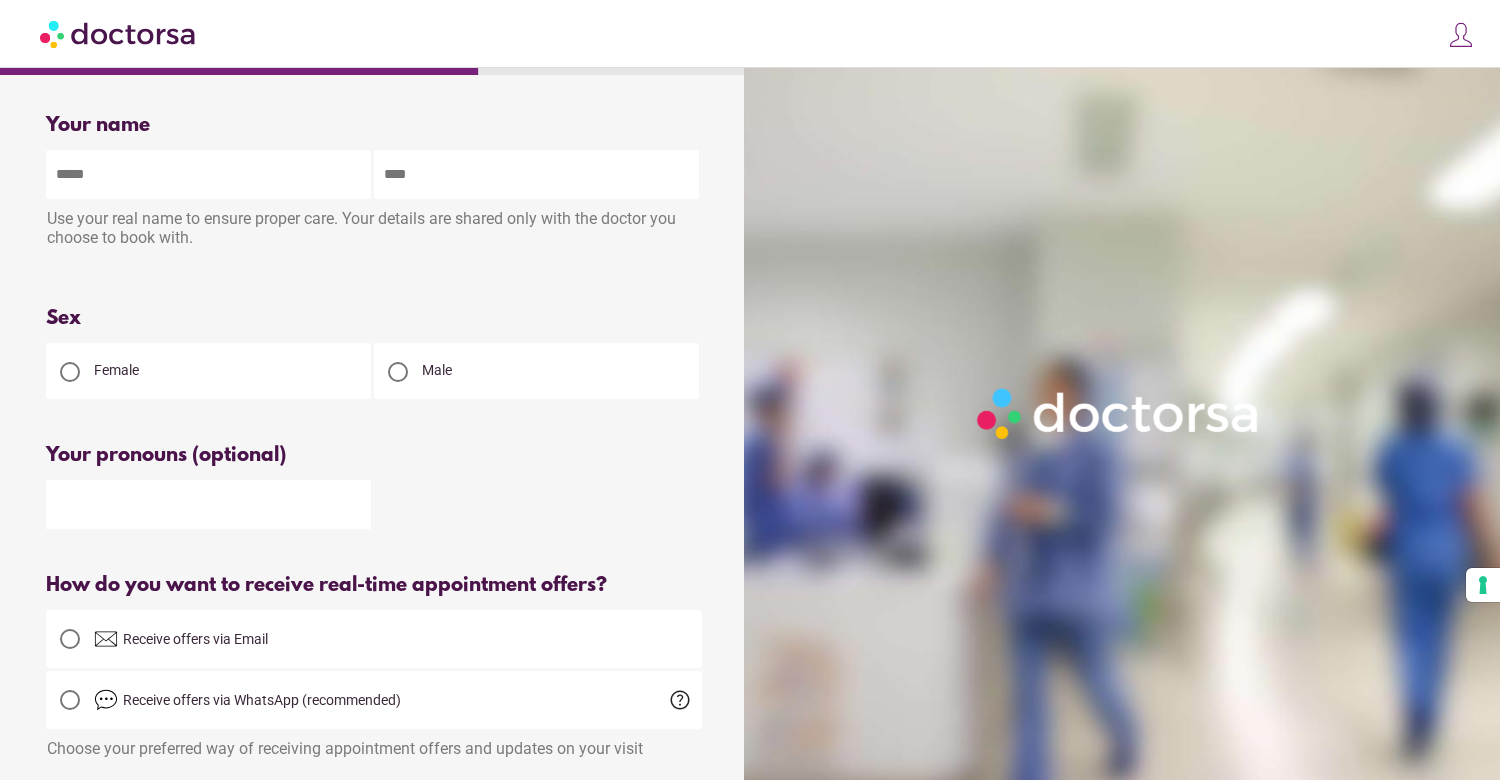 click at bounding box center (398, 372) 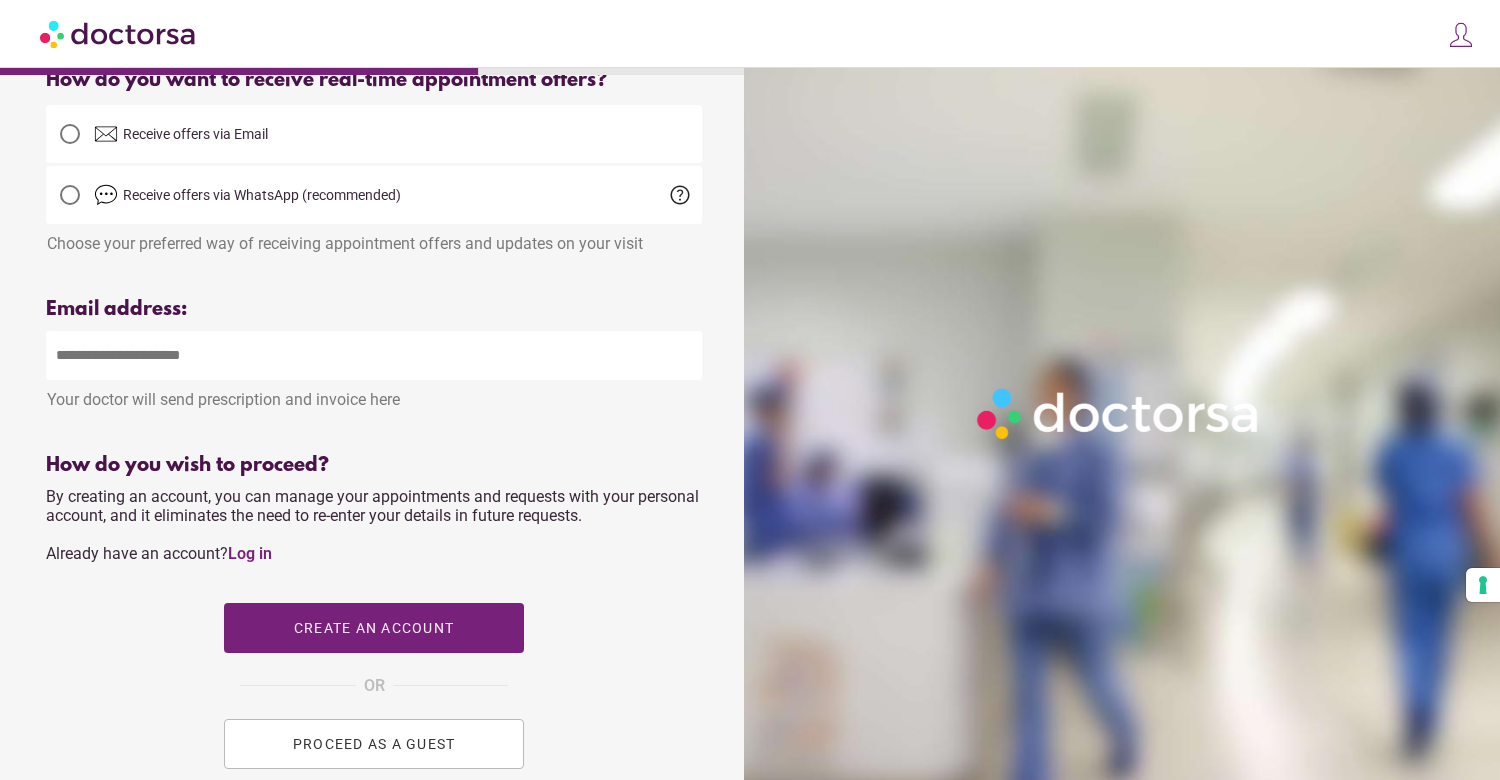 scroll, scrollTop: 549, scrollLeft: 0, axis: vertical 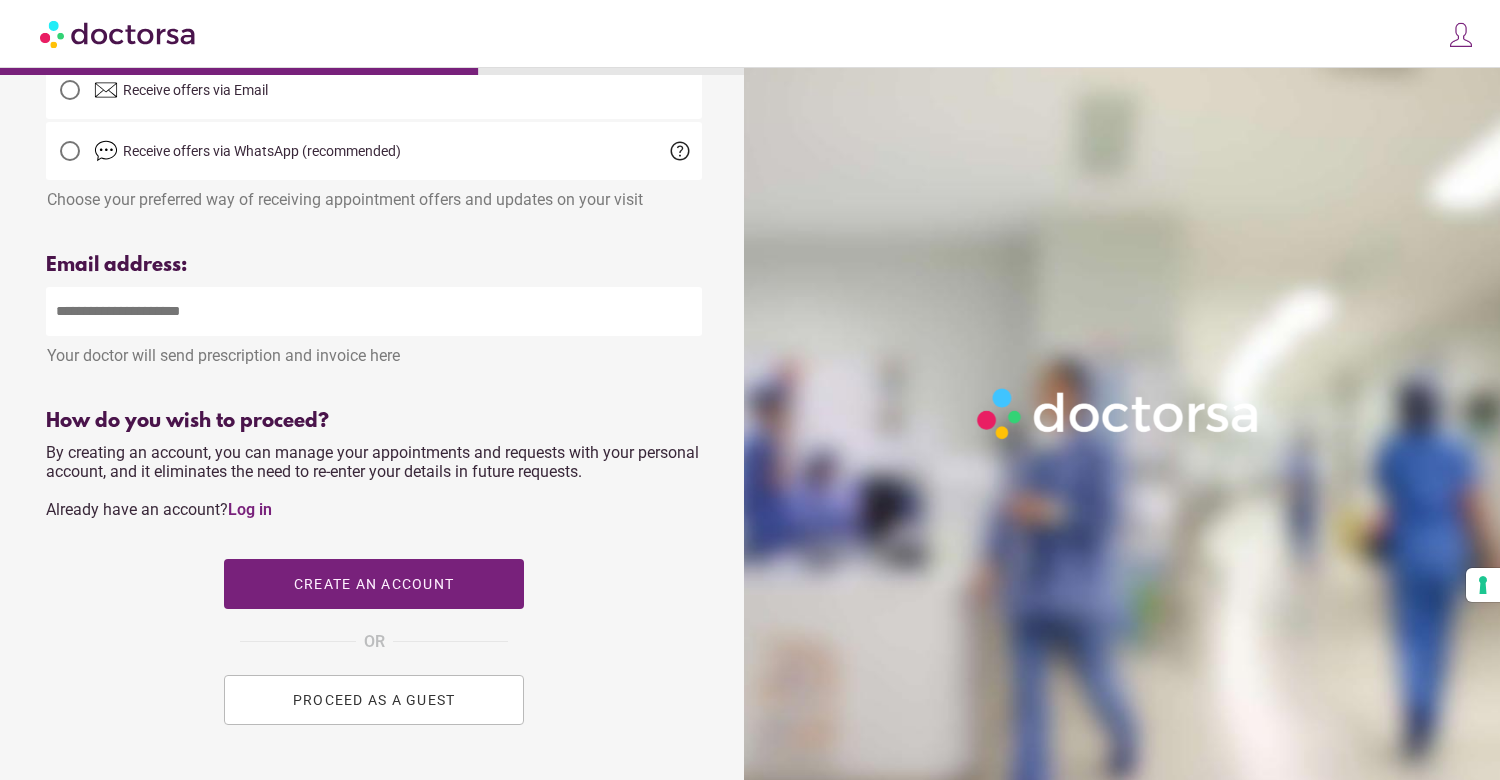 type on "**" 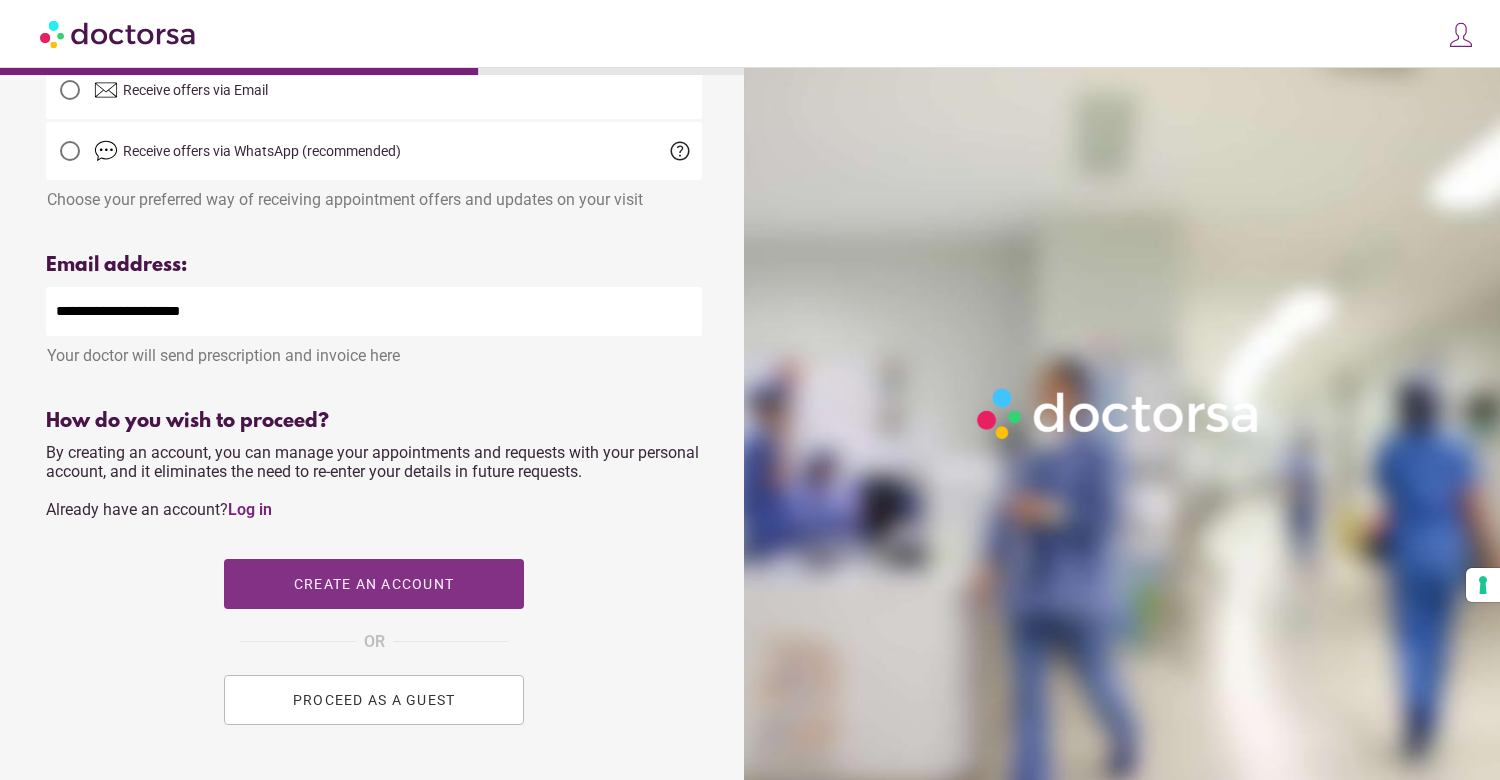 type on "**********" 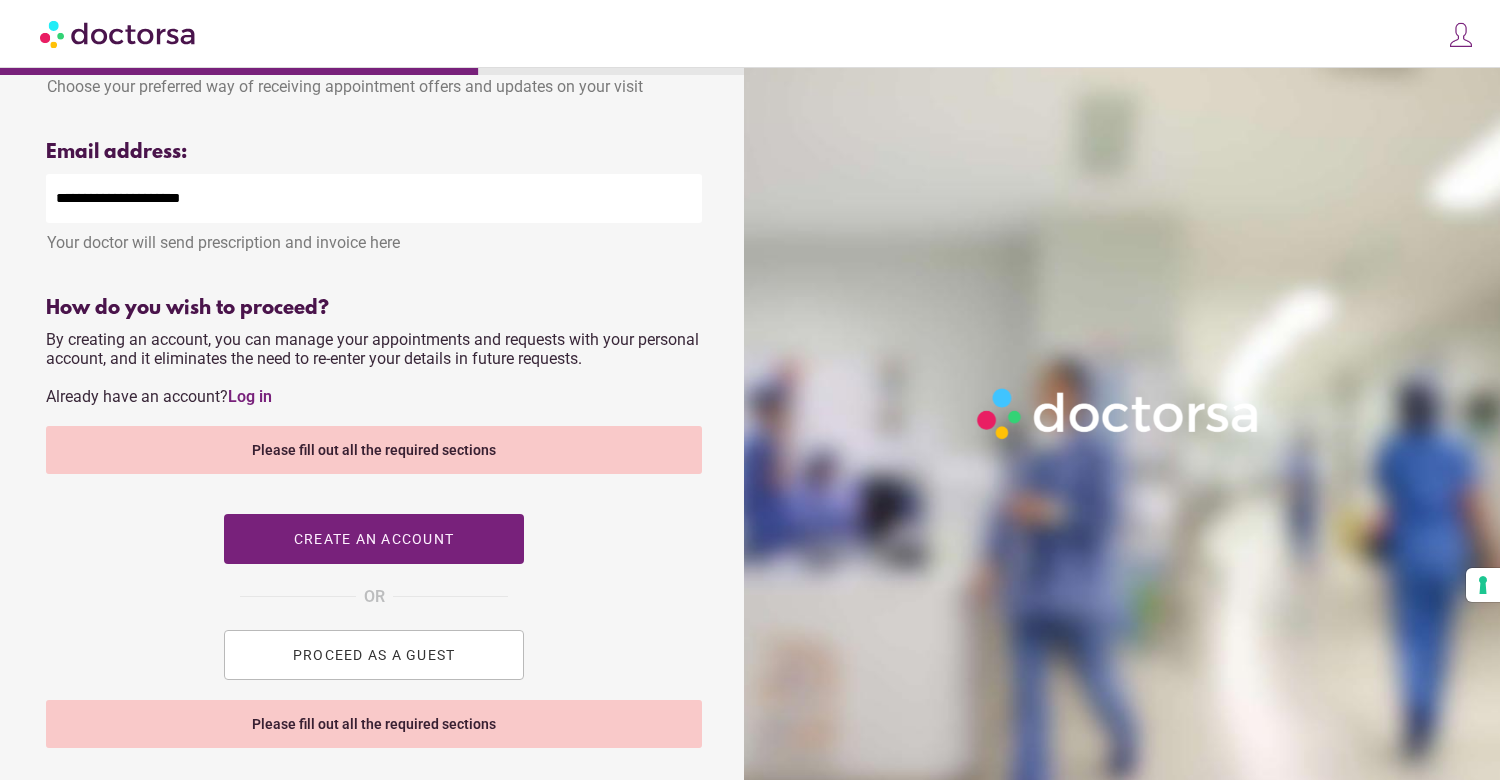 scroll, scrollTop: 667, scrollLeft: 0, axis: vertical 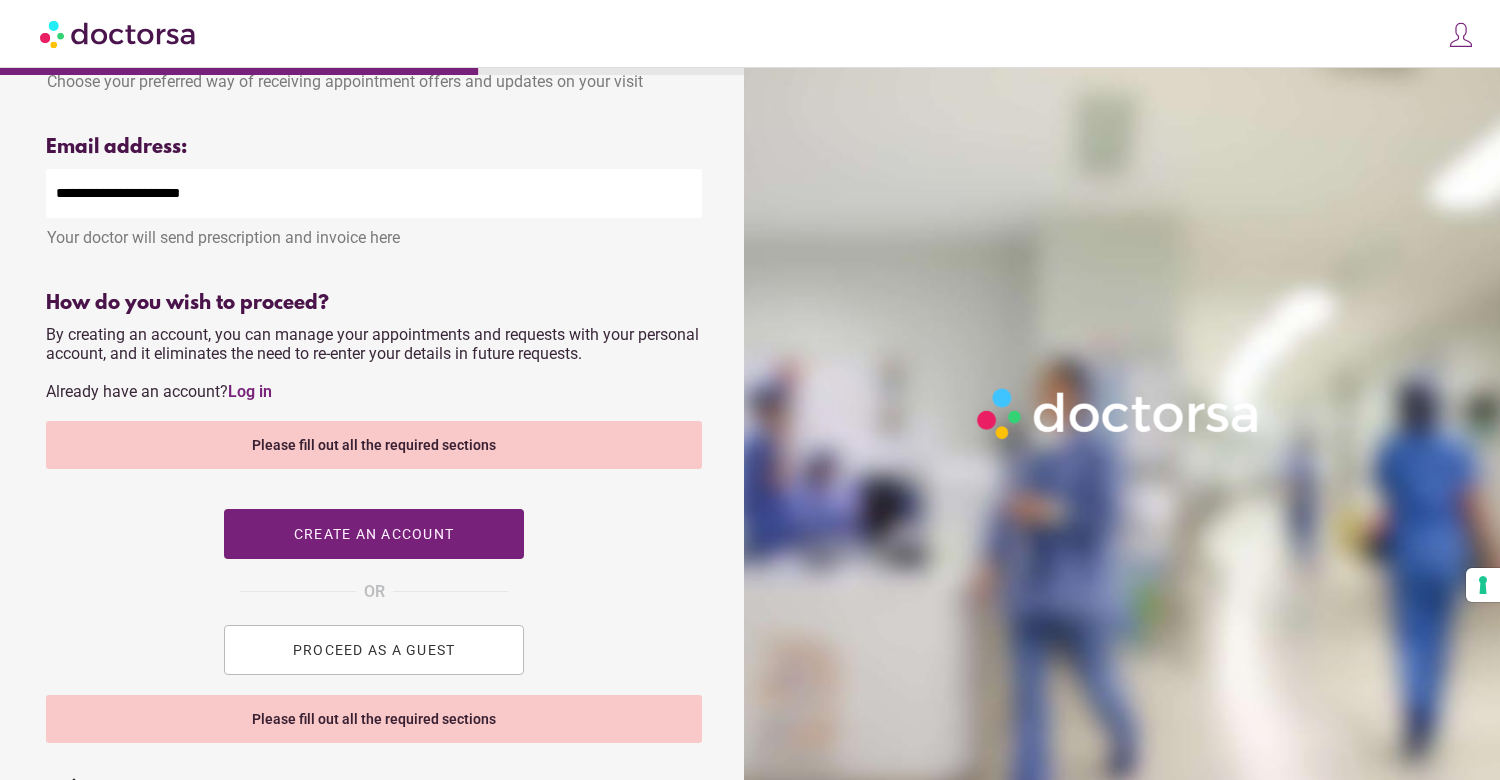 click on "PROCEED AS A GUEST" at bounding box center [374, 650] 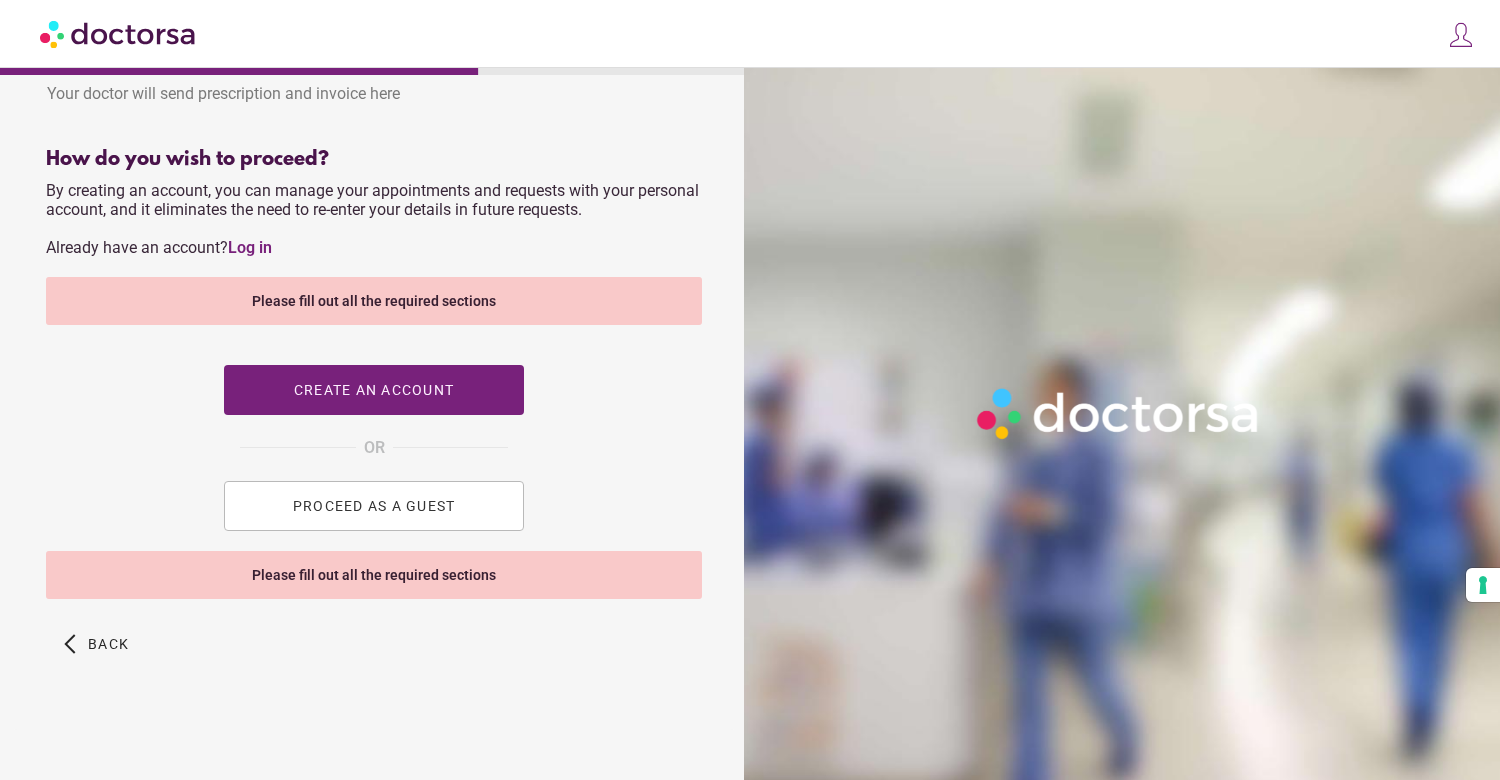 click on "PROCEED AS A GUEST" at bounding box center [374, 506] 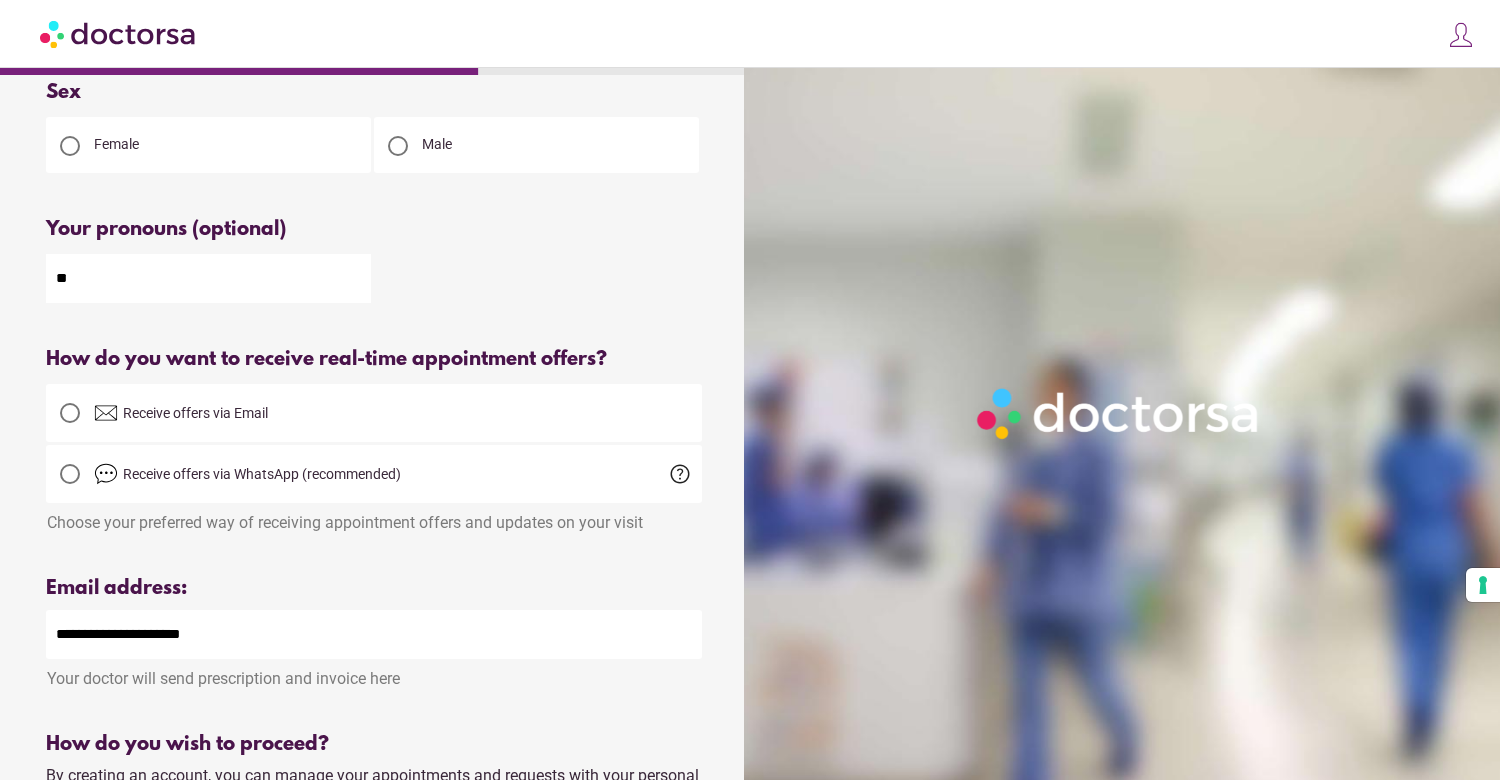 scroll, scrollTop: 159, scrollLeft: 0, axis: vertical 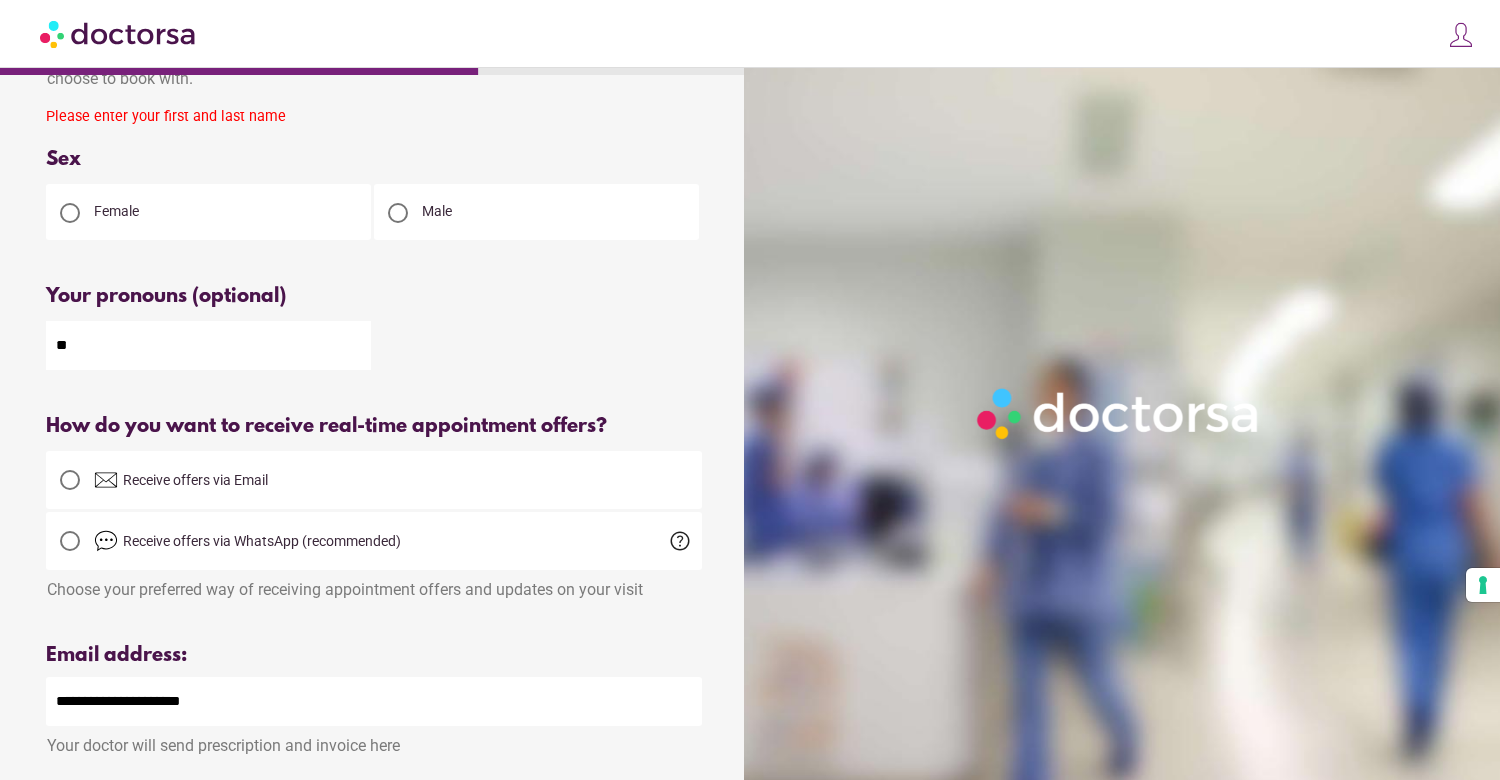 click at bounding box center [70, 480] 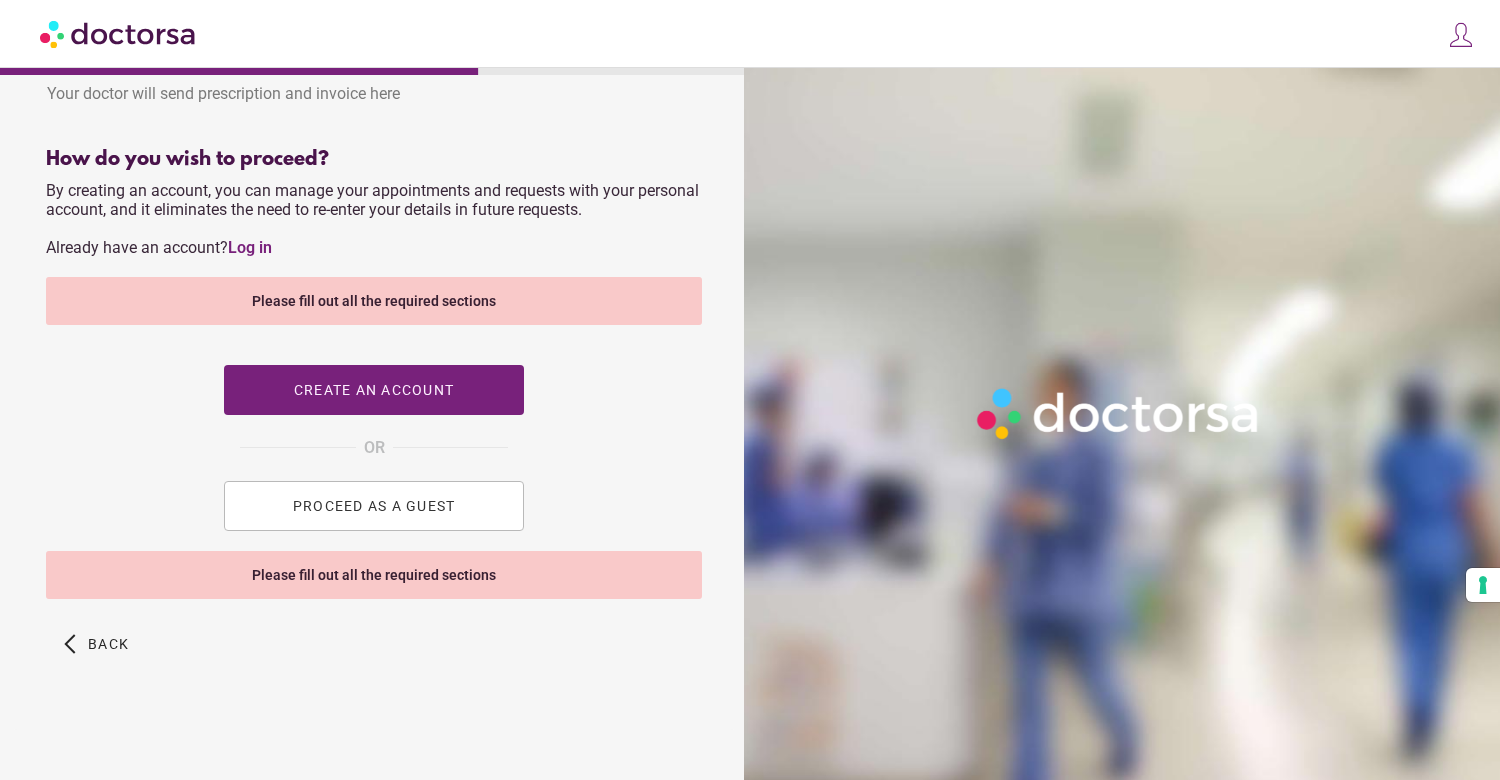 click on "PROCEED AS A GUEST" at bounding box center (374, 506) 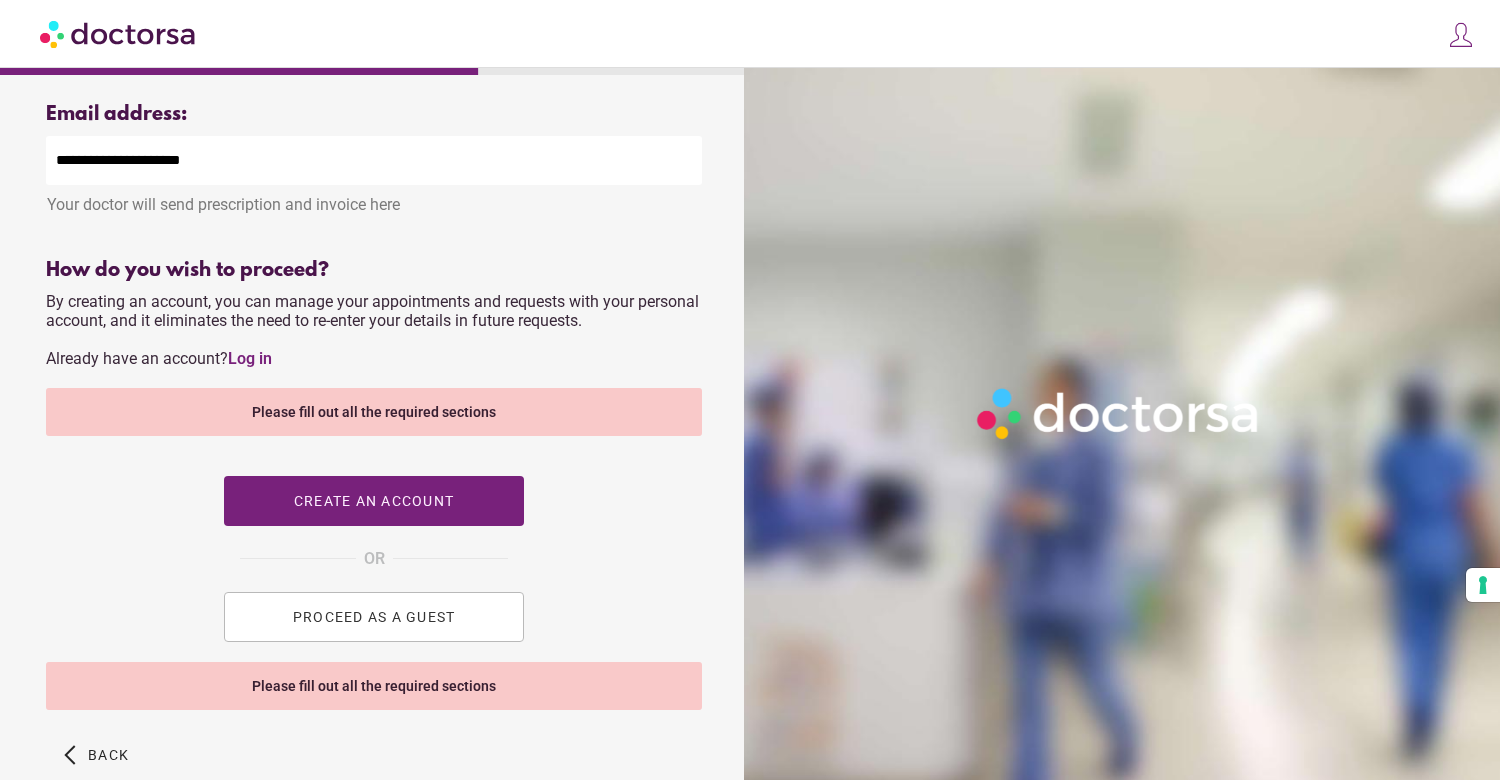 click on "Please fill out all the required sections" at bounding box center [374, 686] 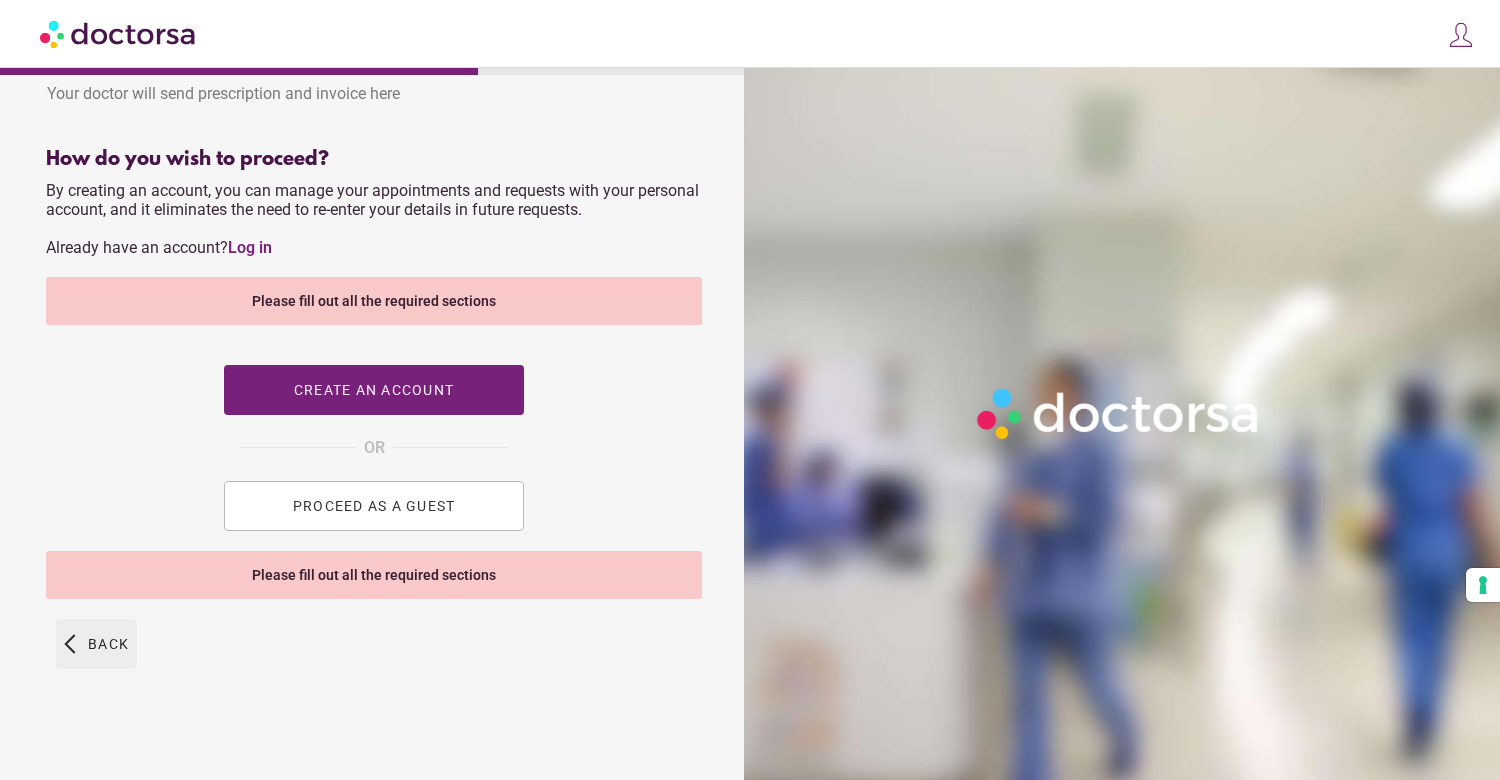 scroll, scrollTop: 816, scrollLeft: 0, axis: vertical 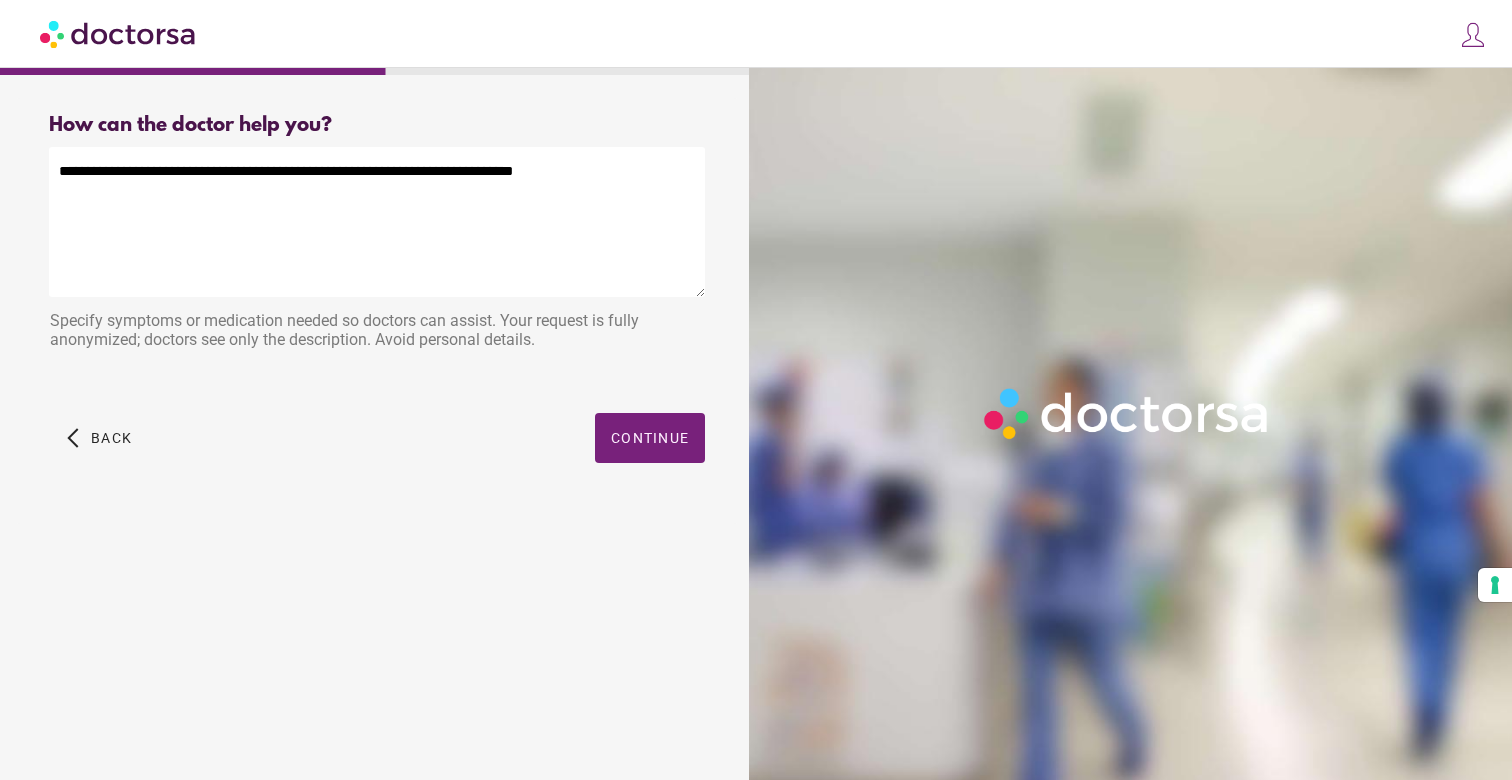click on "**********" at bounding box center [377, 222] 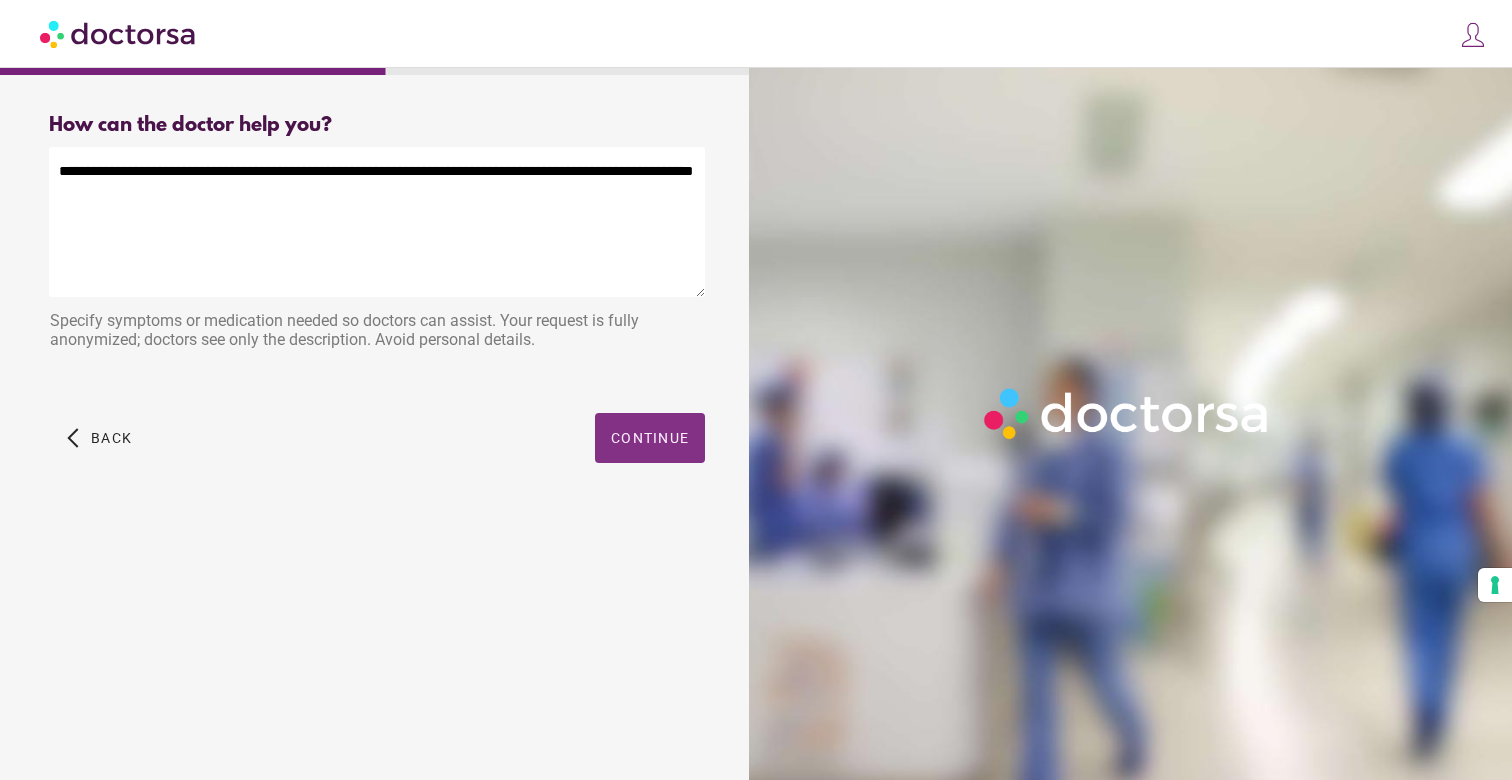 type on "**********" 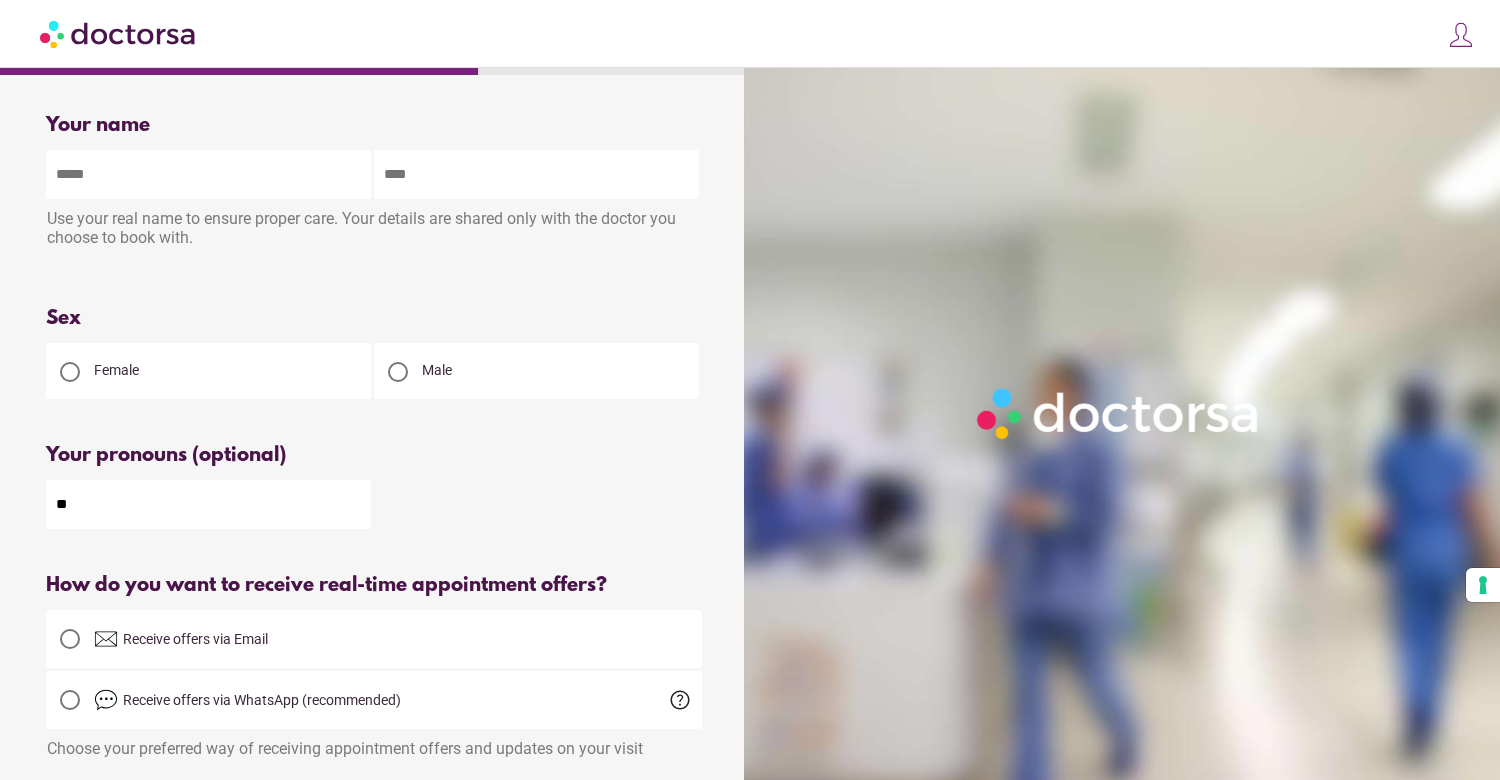 click at bounding box center [398, 372] 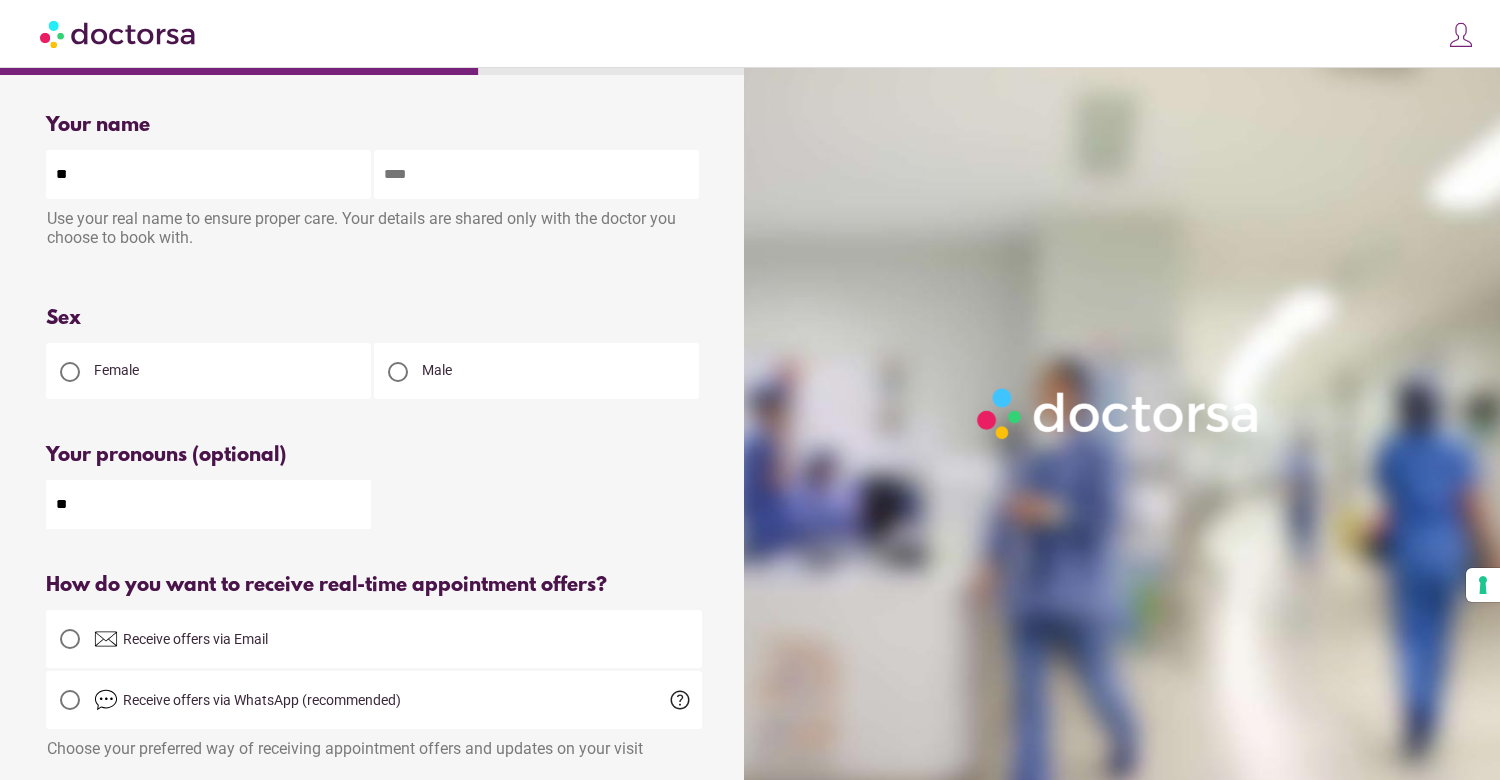 type on "*" 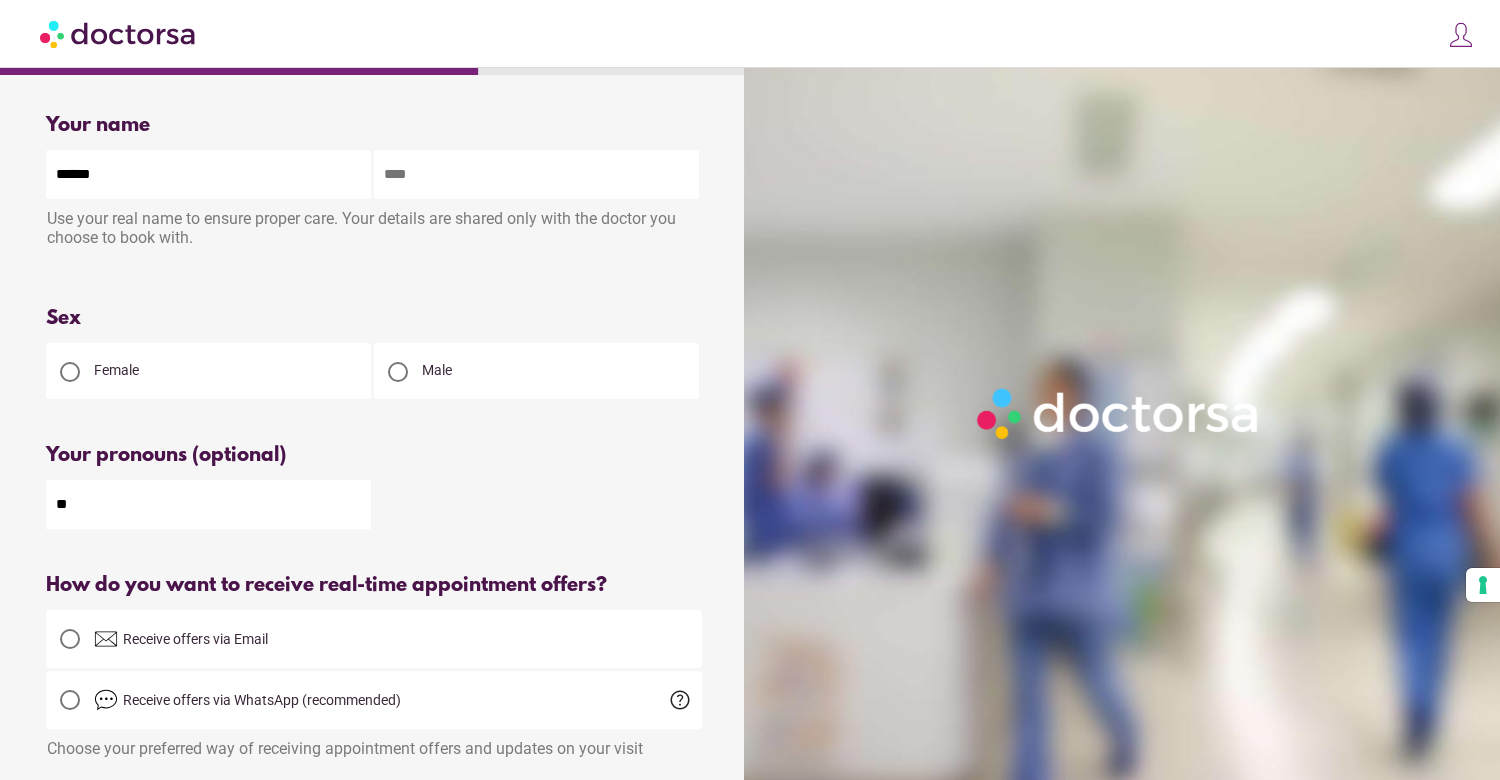 type on "******" 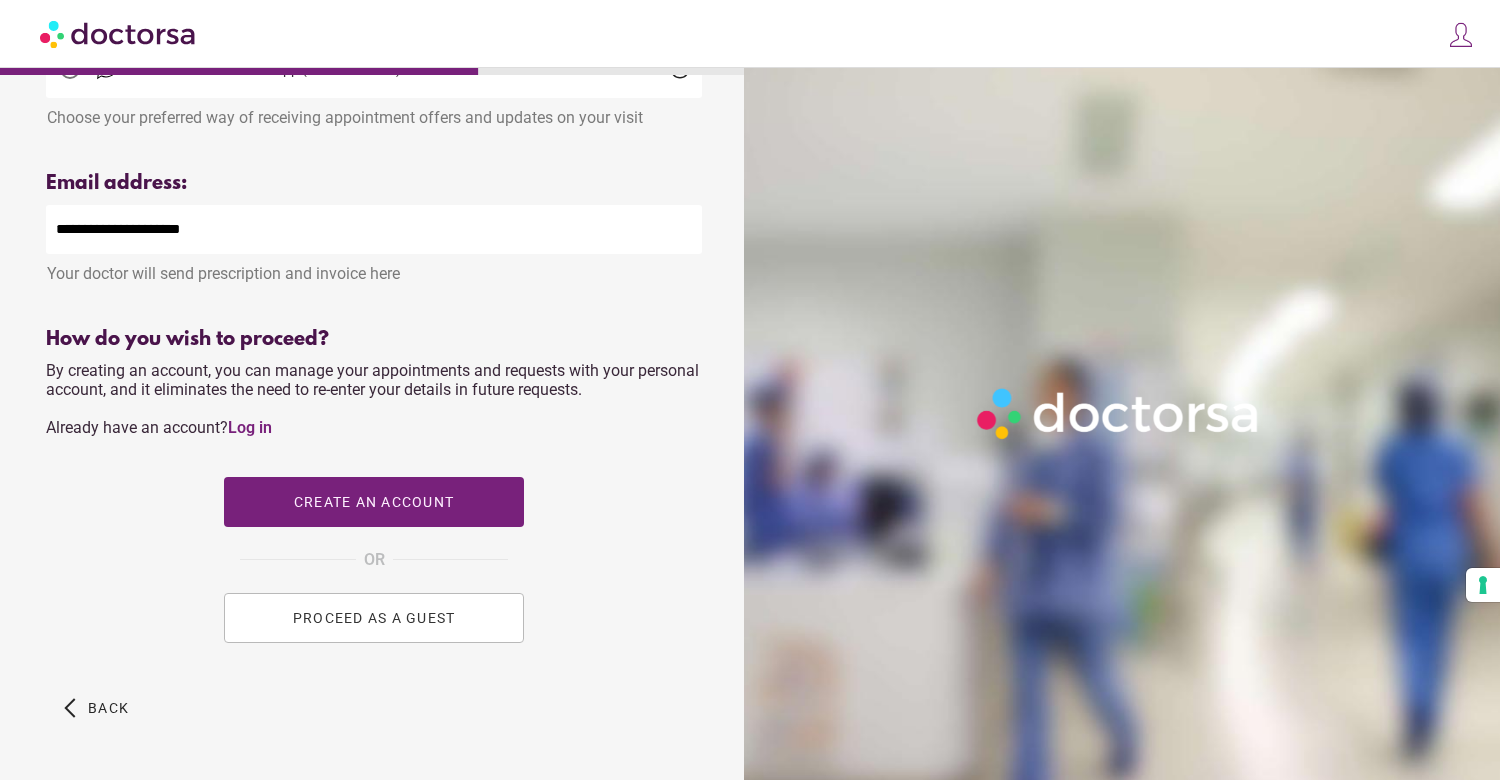 scroll, scrollTop: 670, scrollLeft: 0, axis: vertical 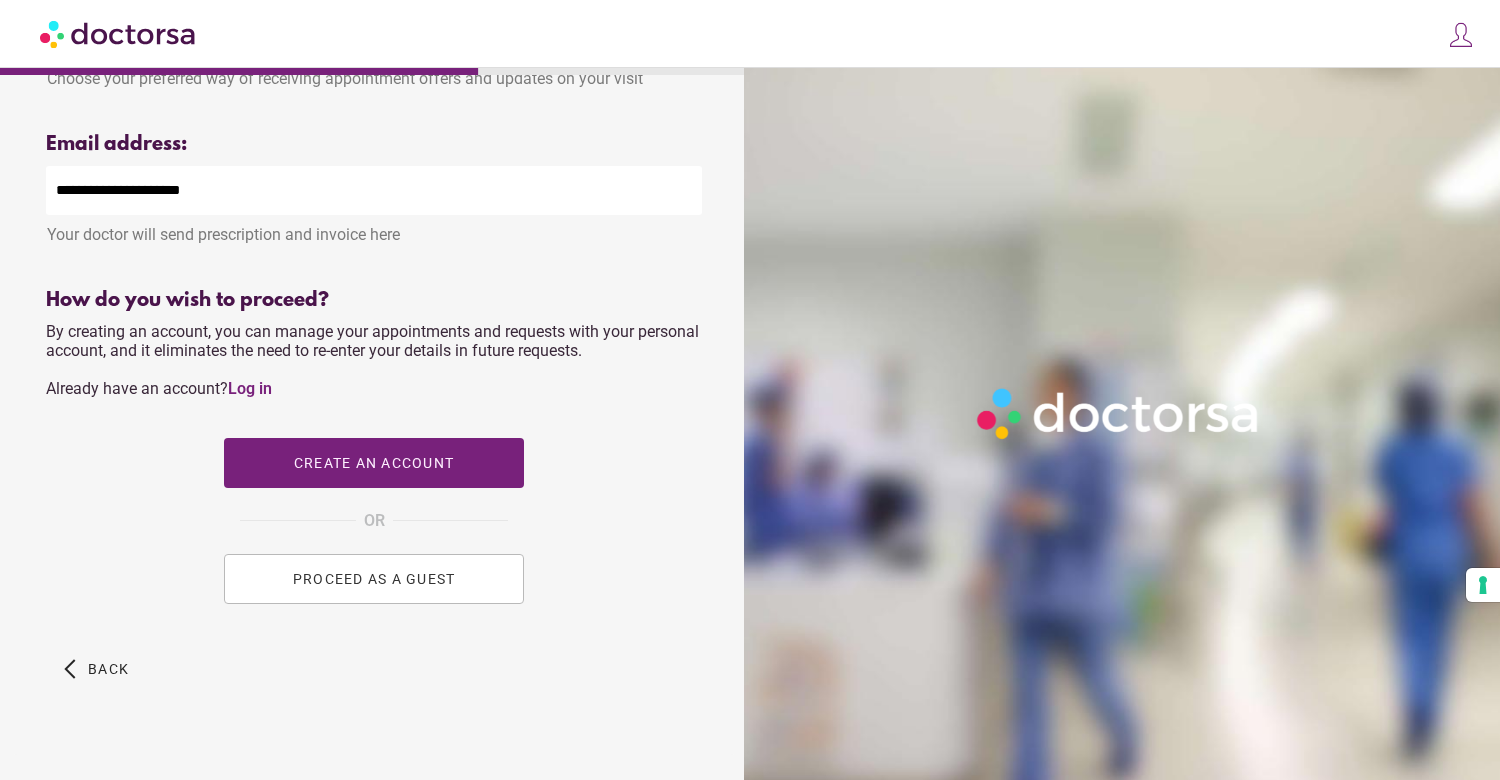 type on "**********" 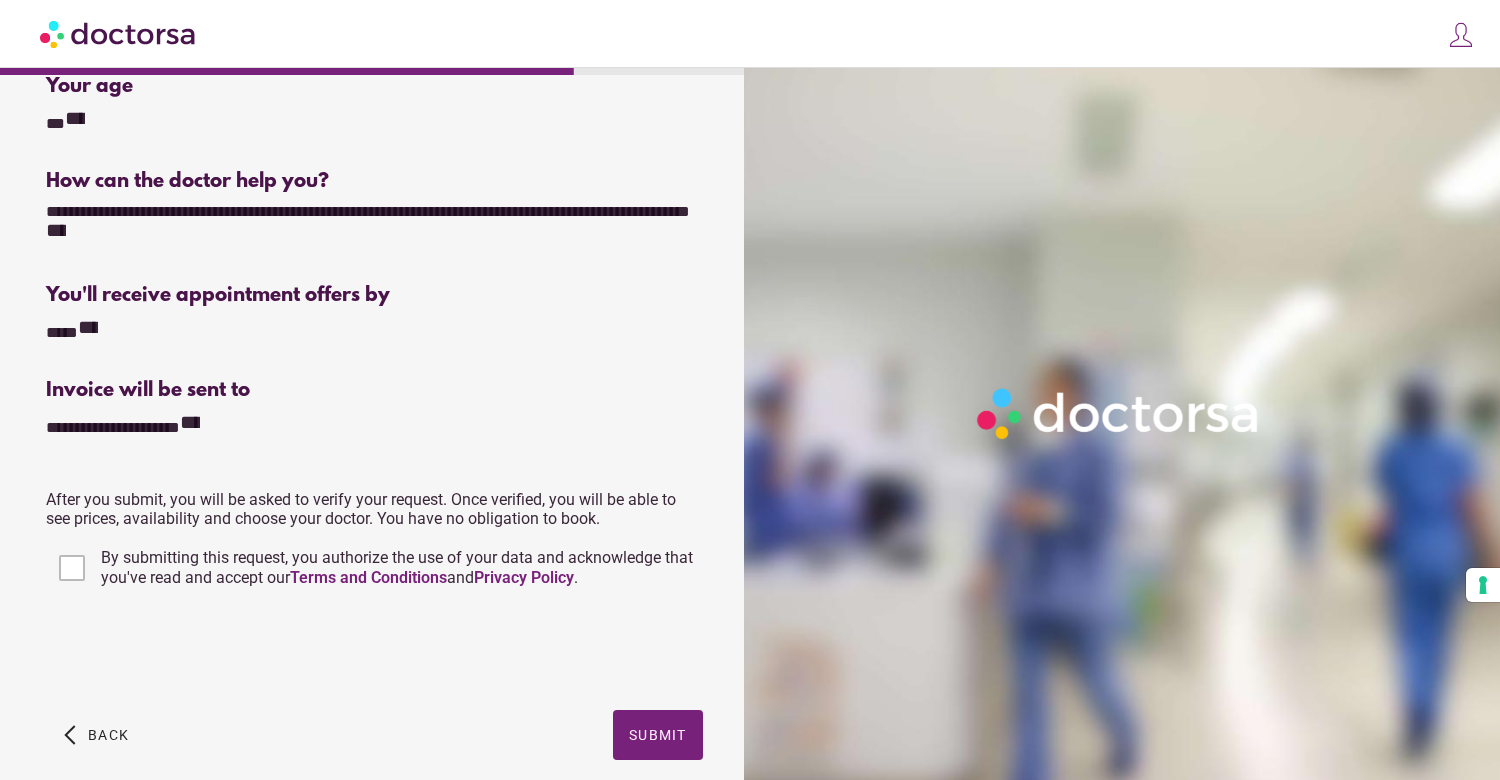 scroll, scrollTop: 293, scrollLeft: 0, axis: vertical 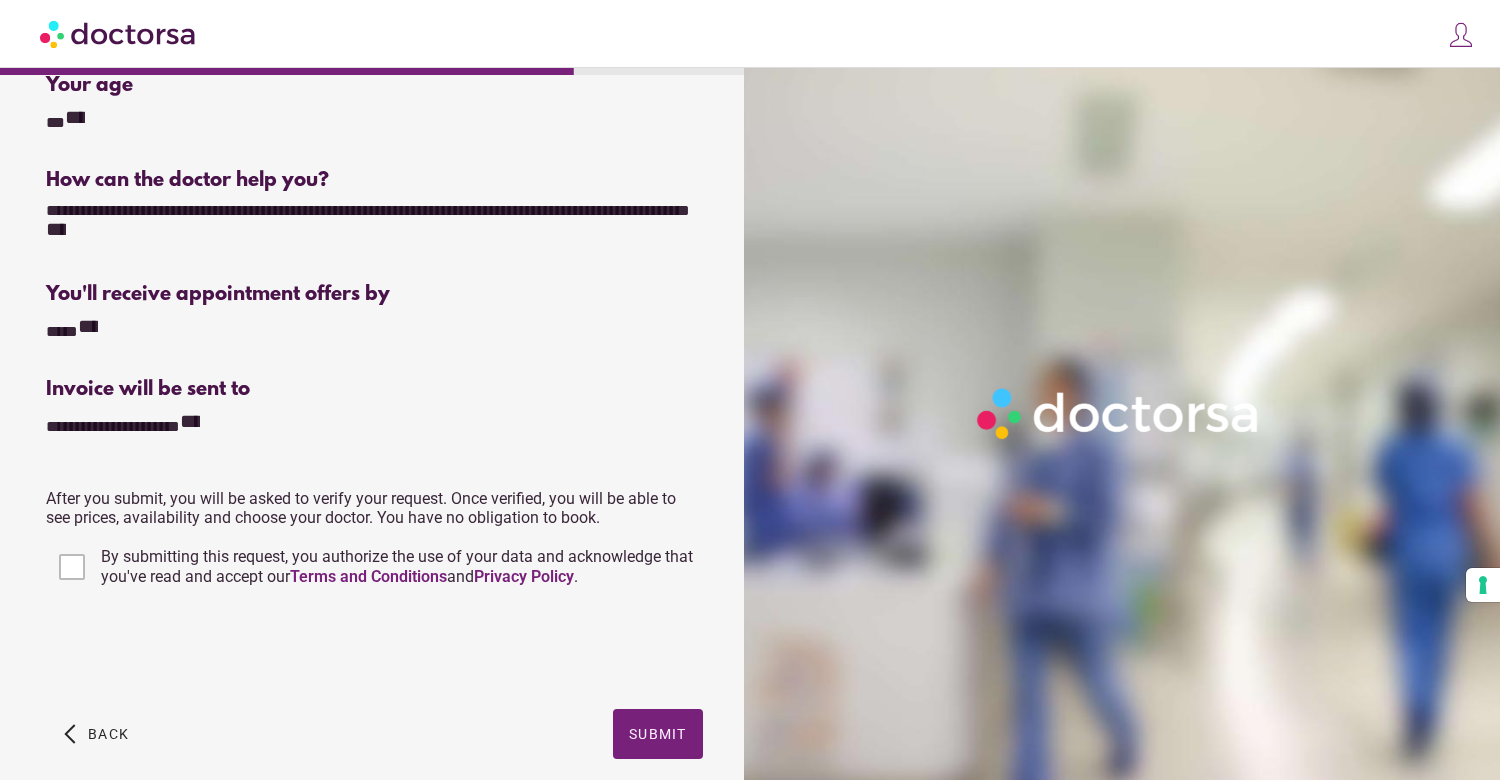 click on "By submitting this request, you authorize the use of your data and acknowledge that
you've read and accept our  Terms and Conditions  and  Privacy Policy ." at bounding box center [374, 567] 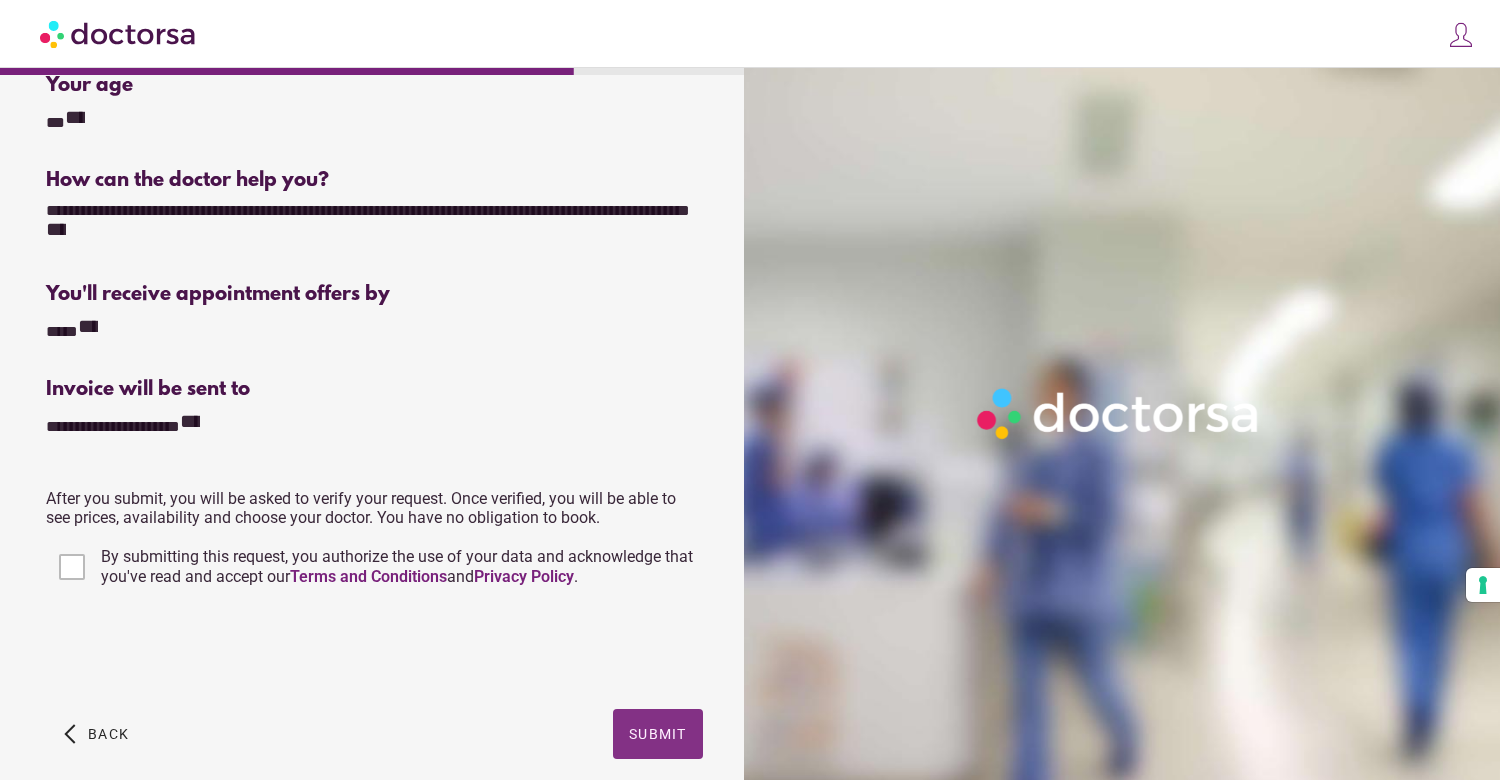 click on "Submit" at bounding box center (658, 734) 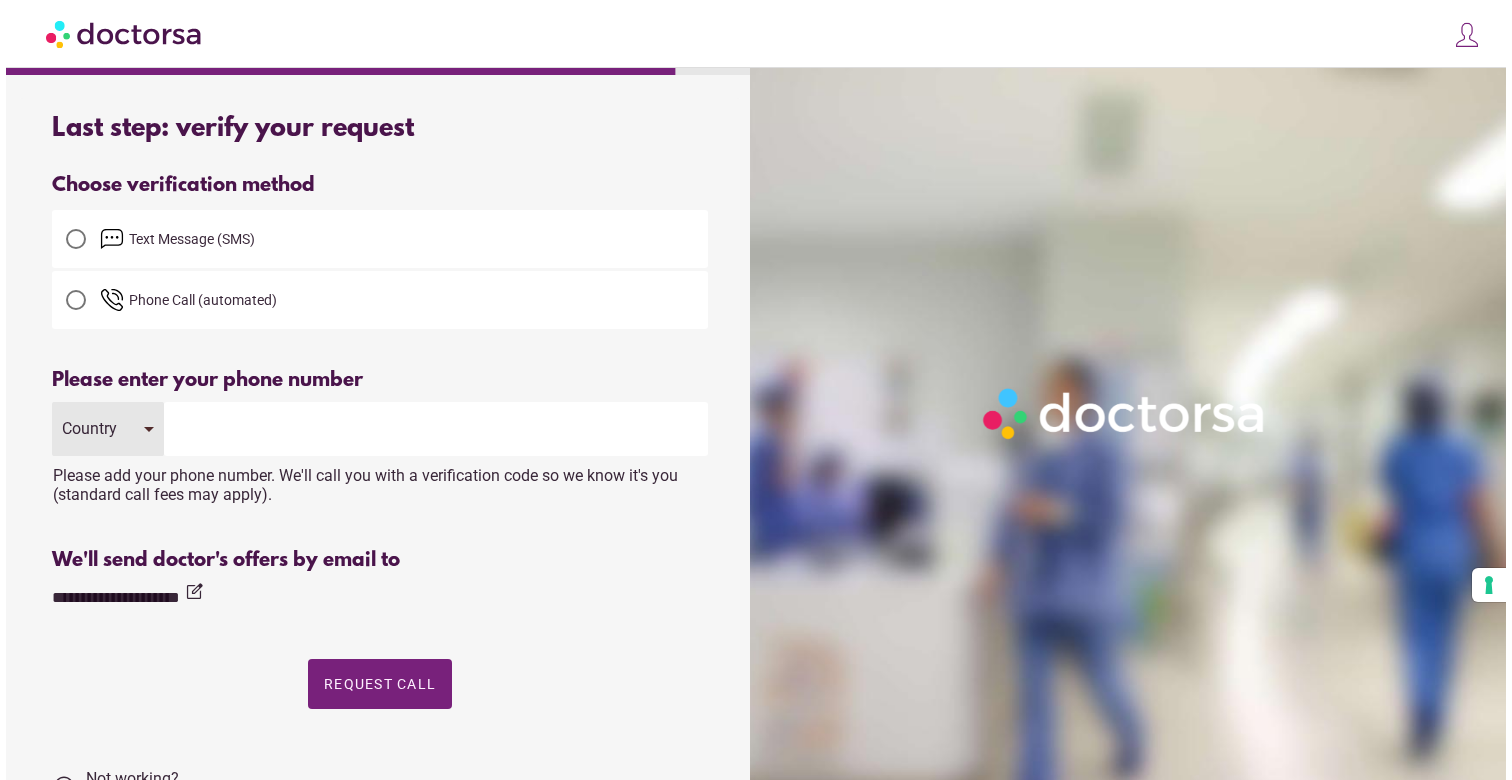 scroll, scrollTop: 0, scrollLeft: 0, axis: both 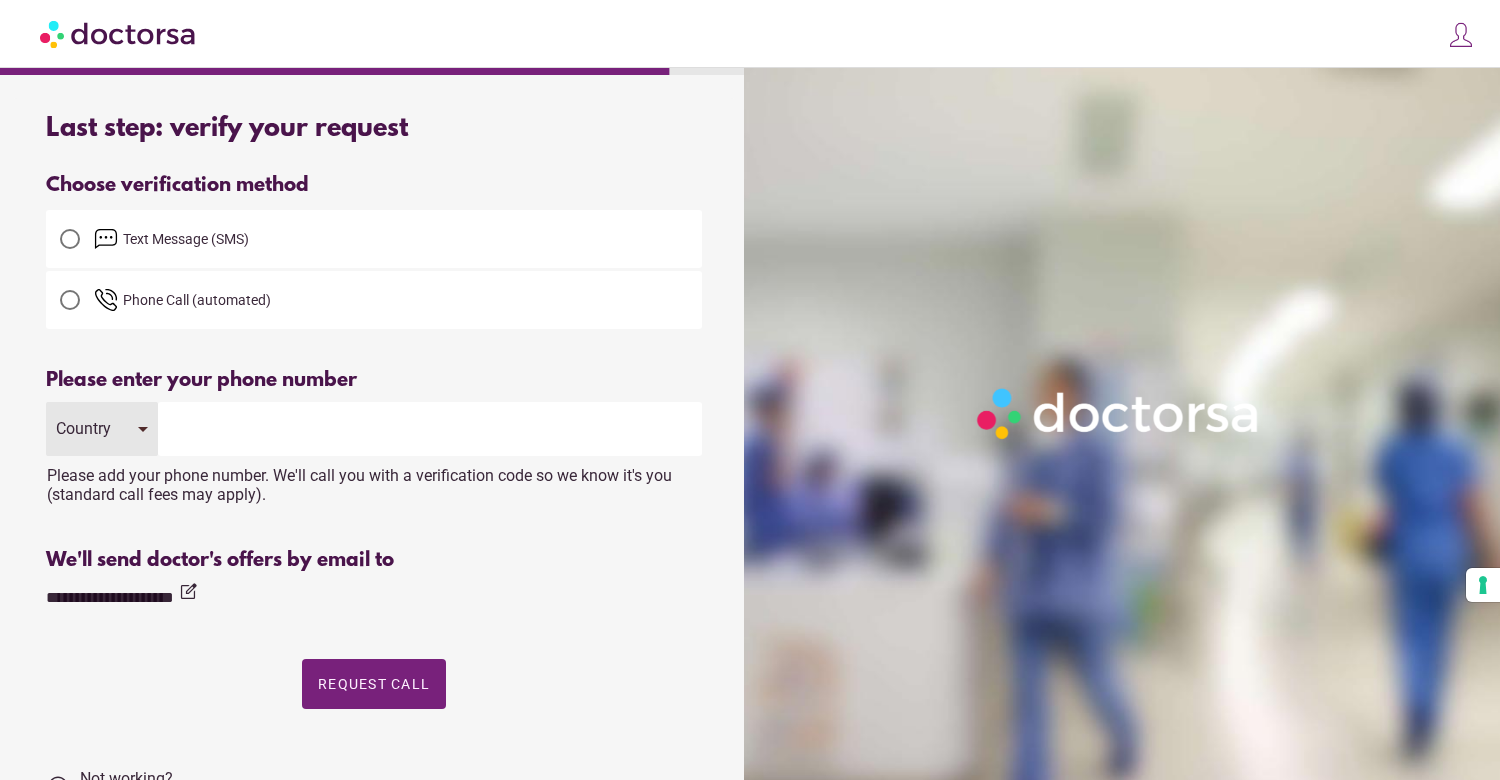 click at bounding box center (70, 239) 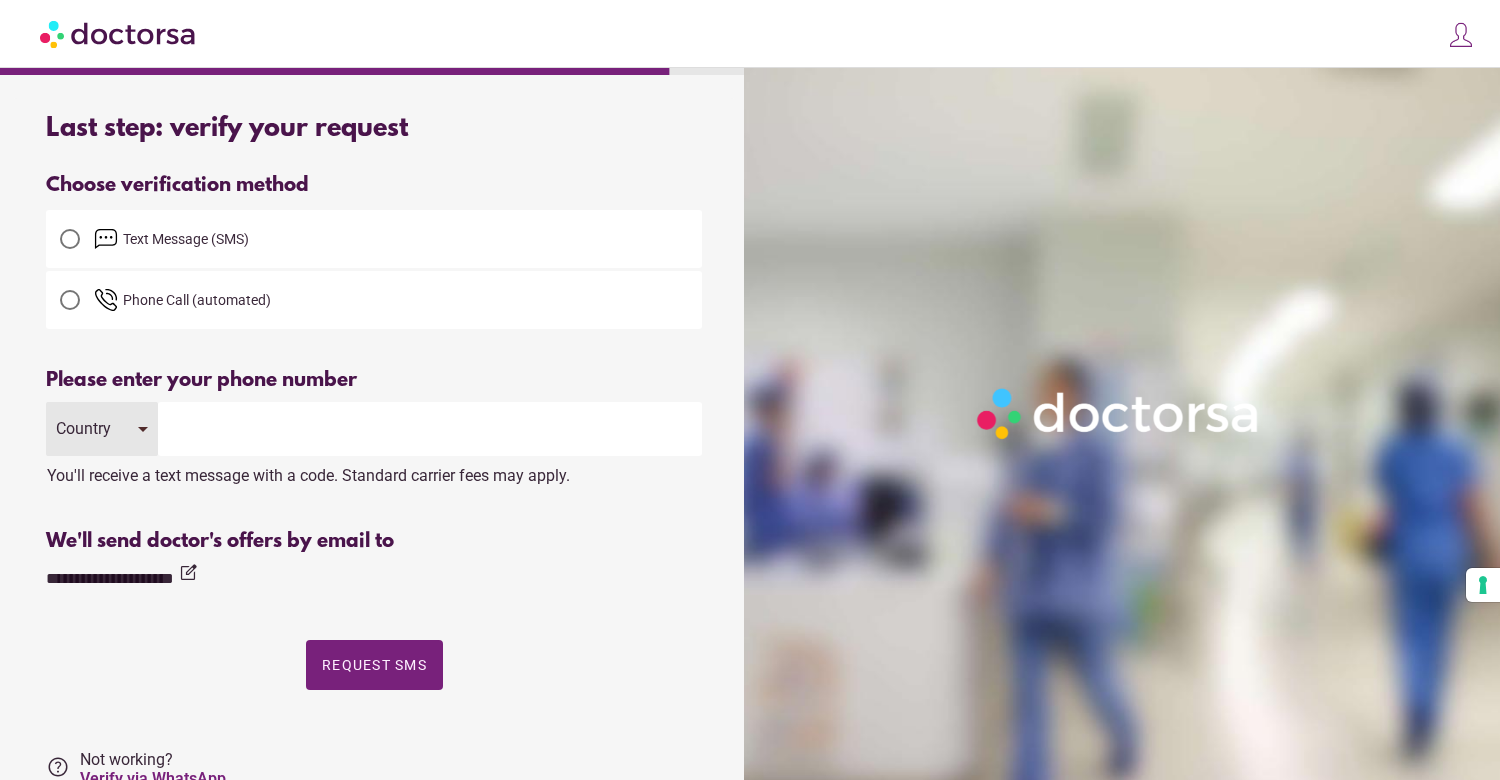 click at bounding box center (430, 429) 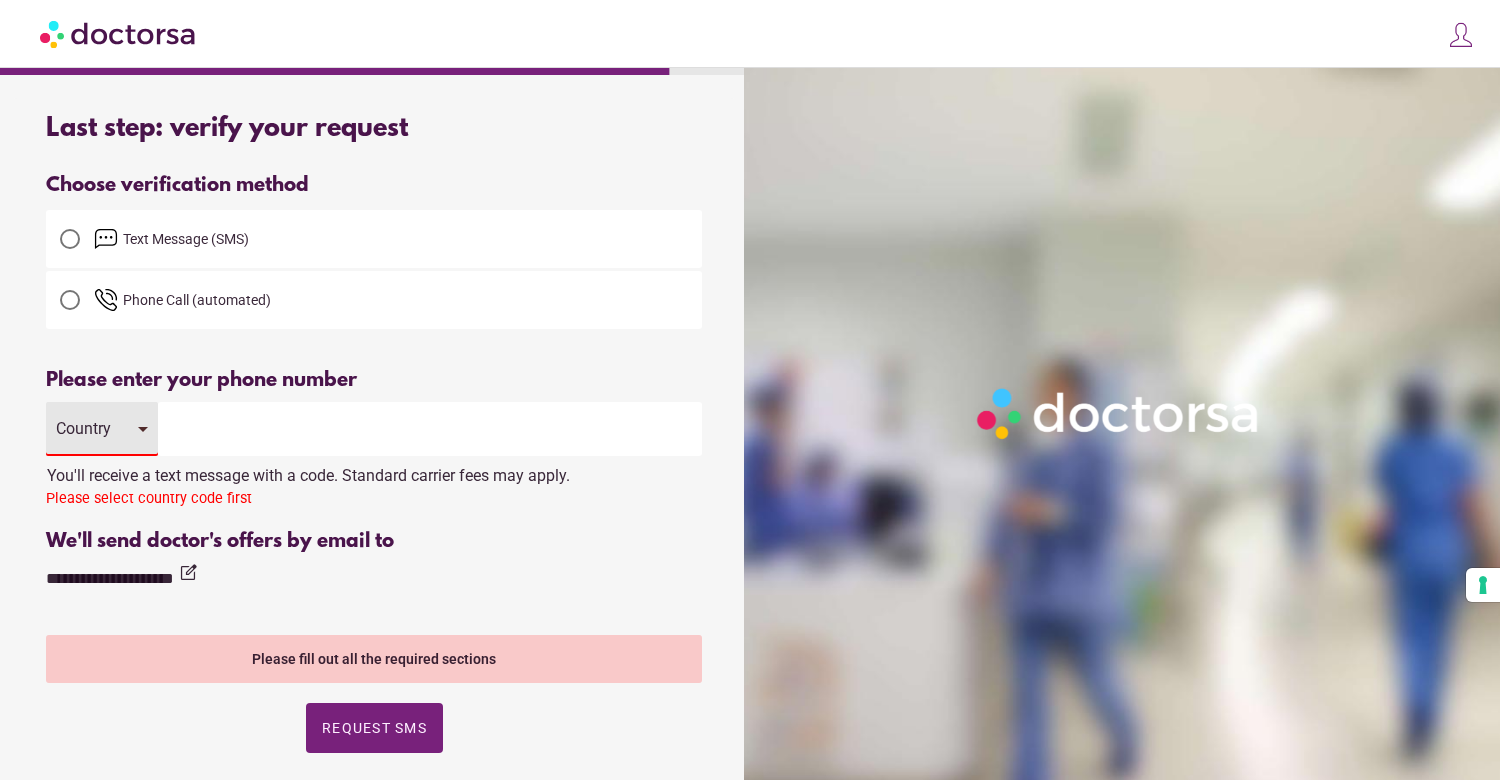 click on "Country" at bounding box center [87, 428] 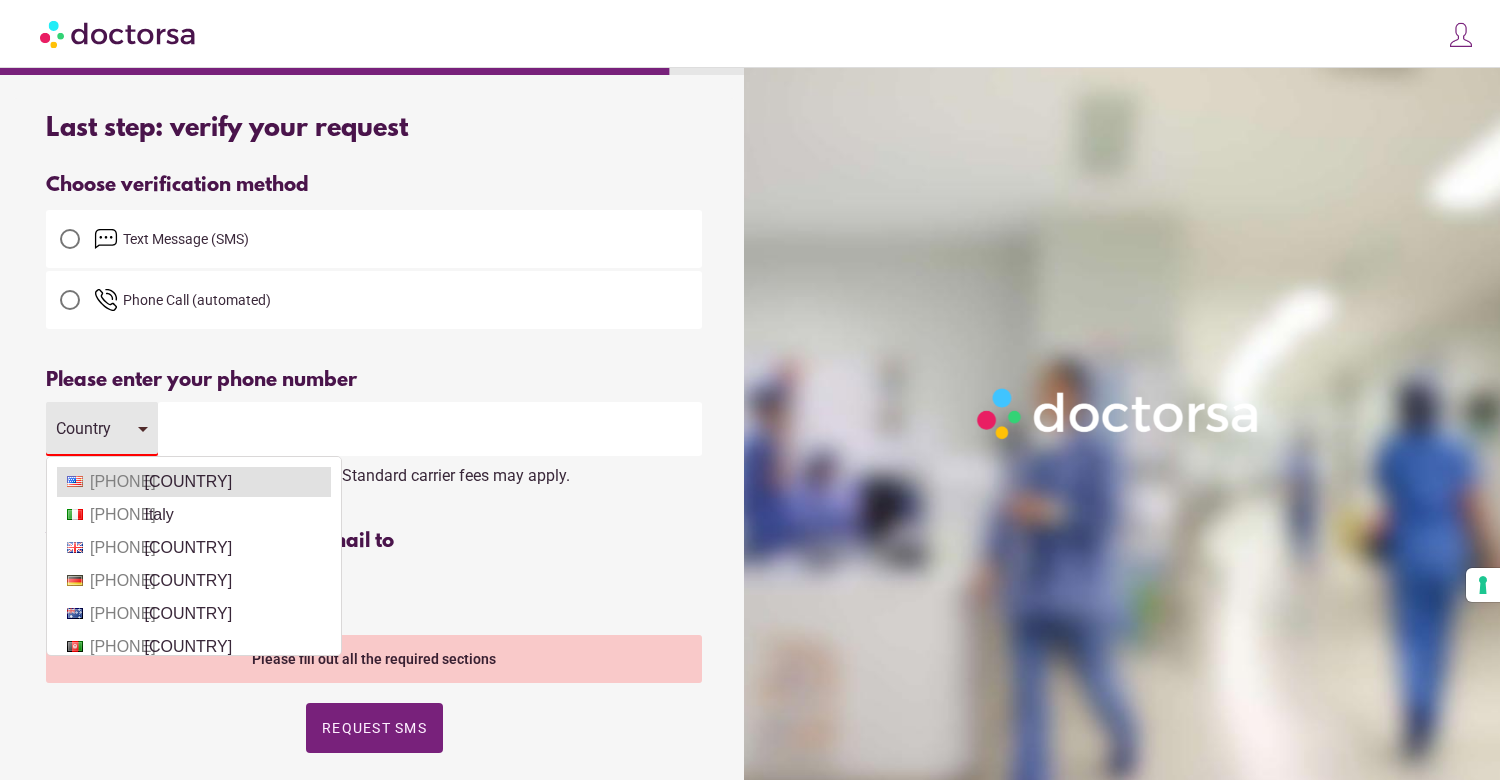 click on "+1   United States" at bounding box center [194, 482] 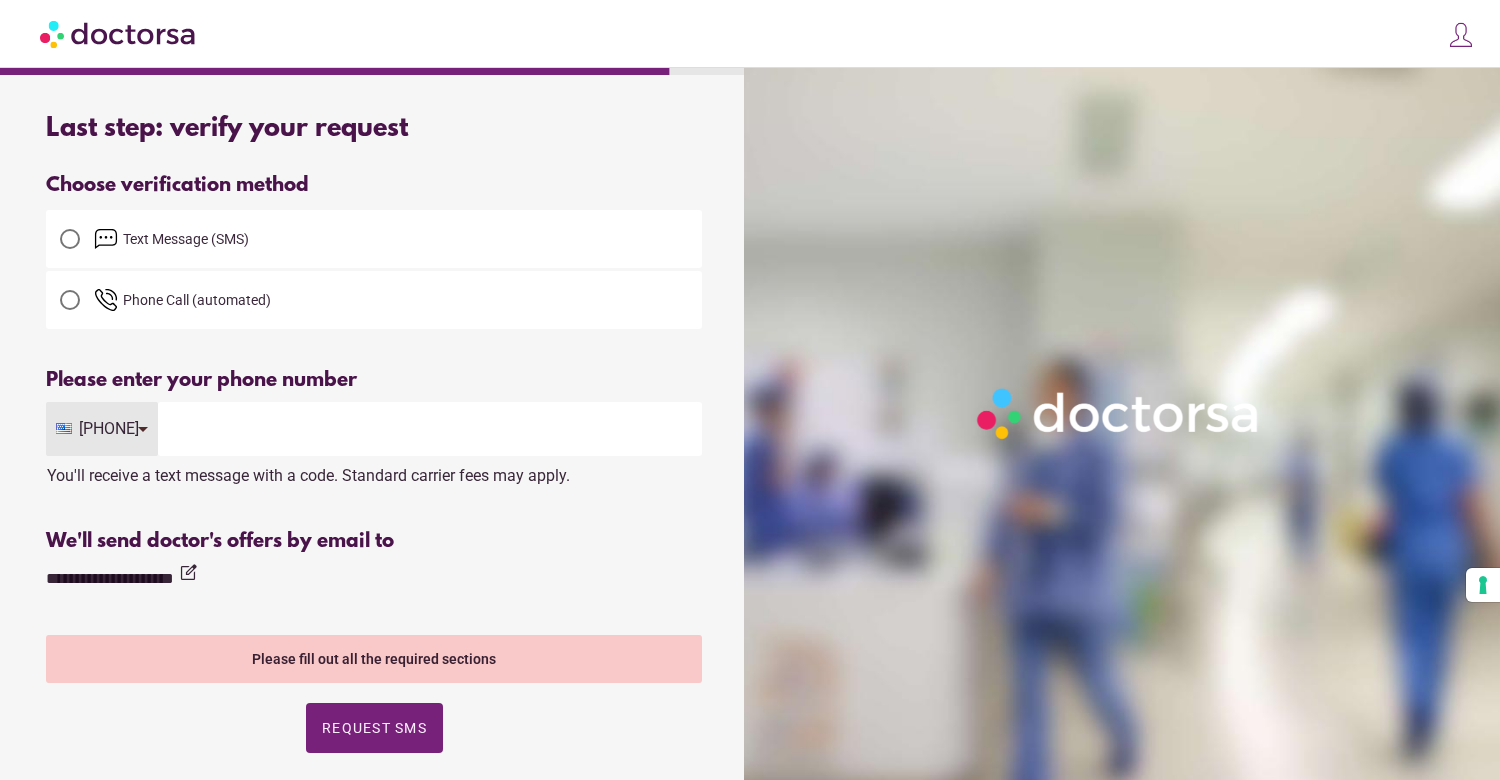 click at bounding box center (430, 429) 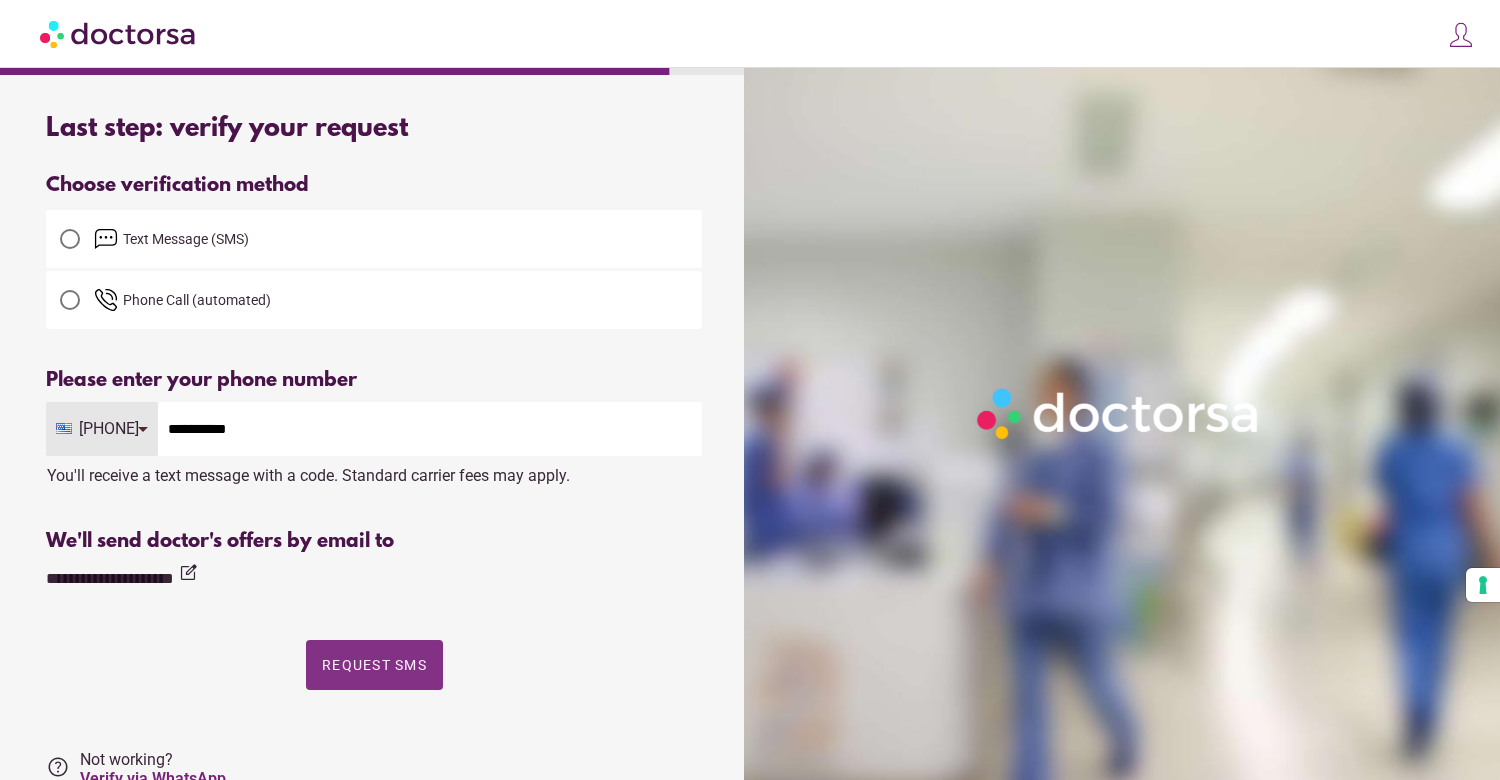 type on "**********" 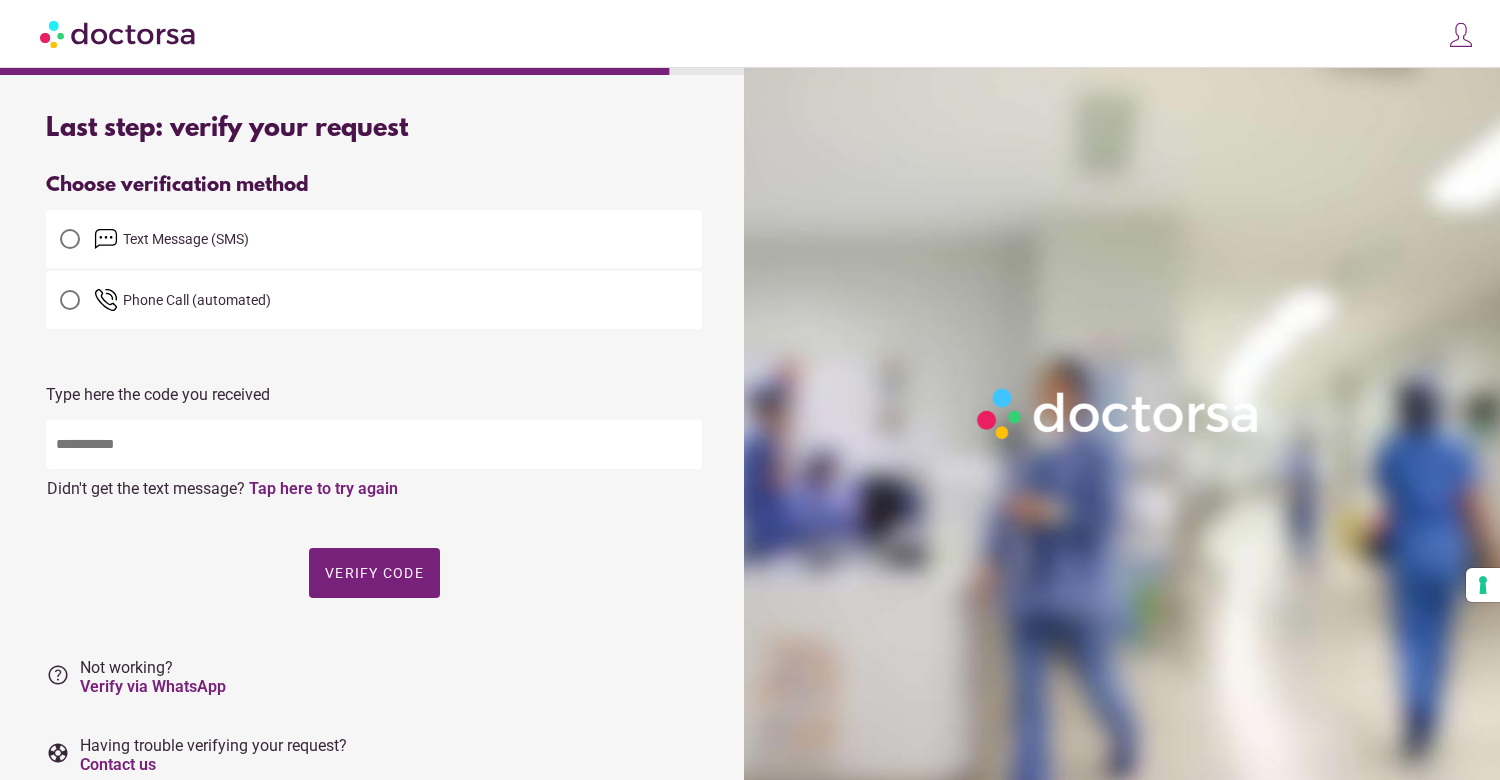 click at bounding box center (374, 444) 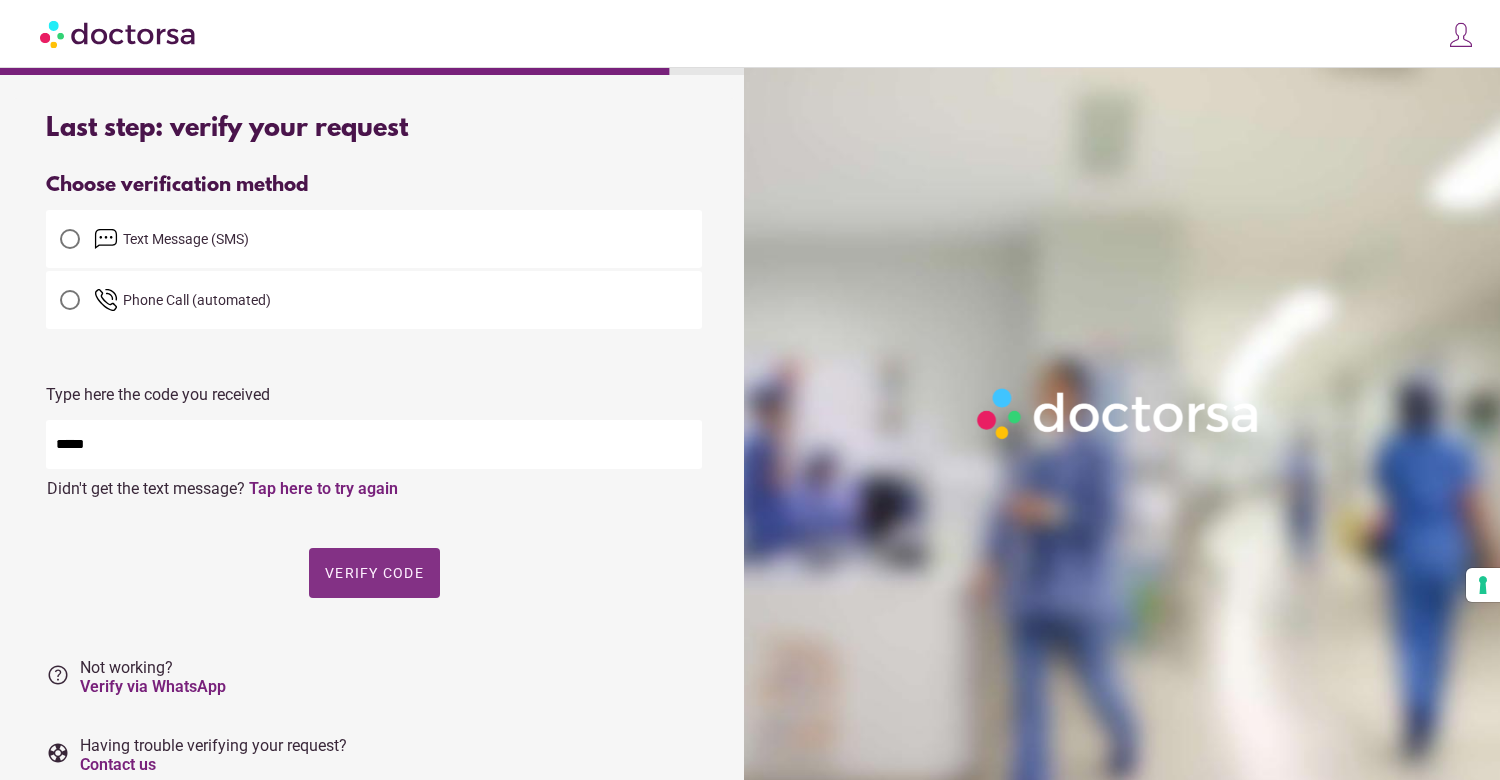 type on "*****" 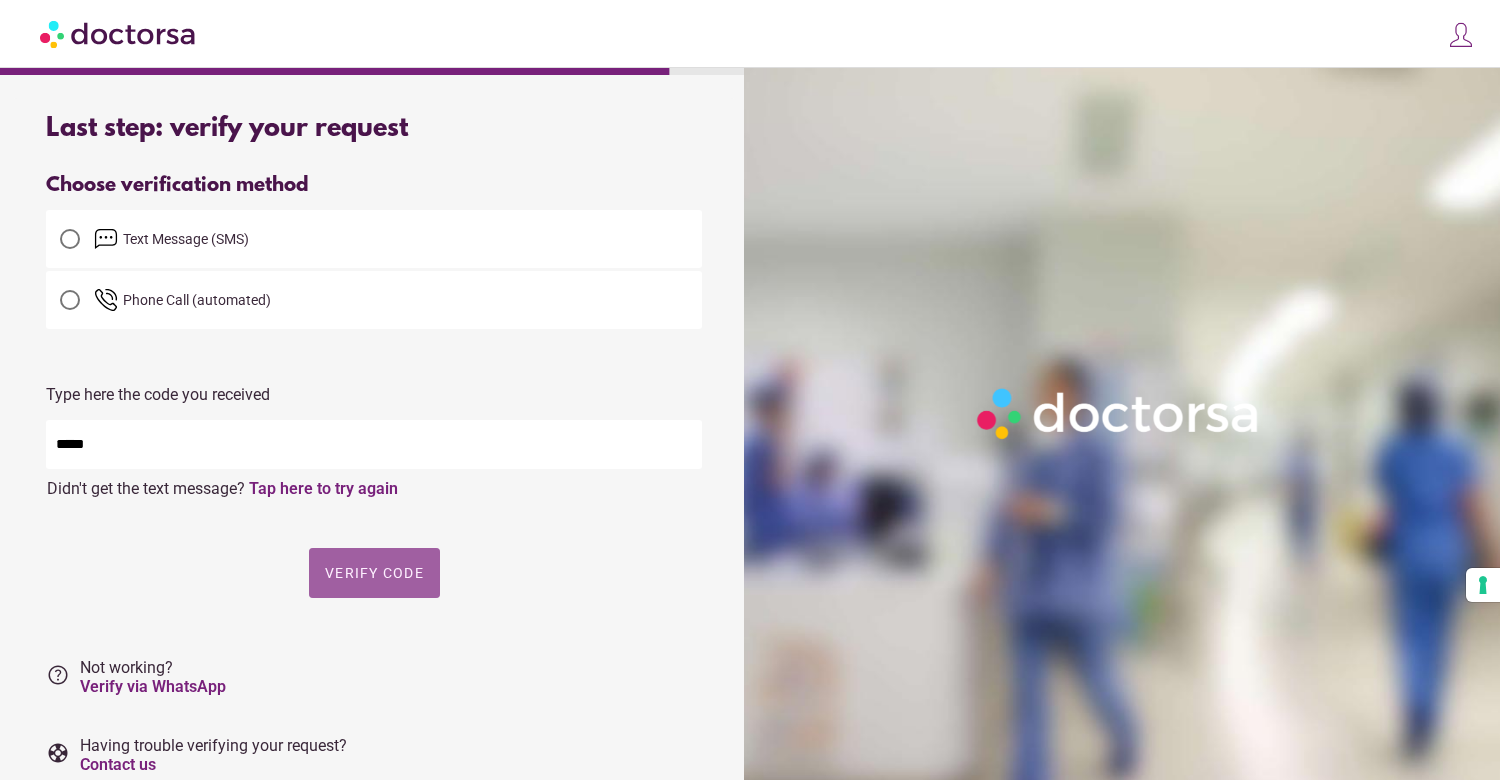 click on "Verify code" at bounding box center (374, 573) 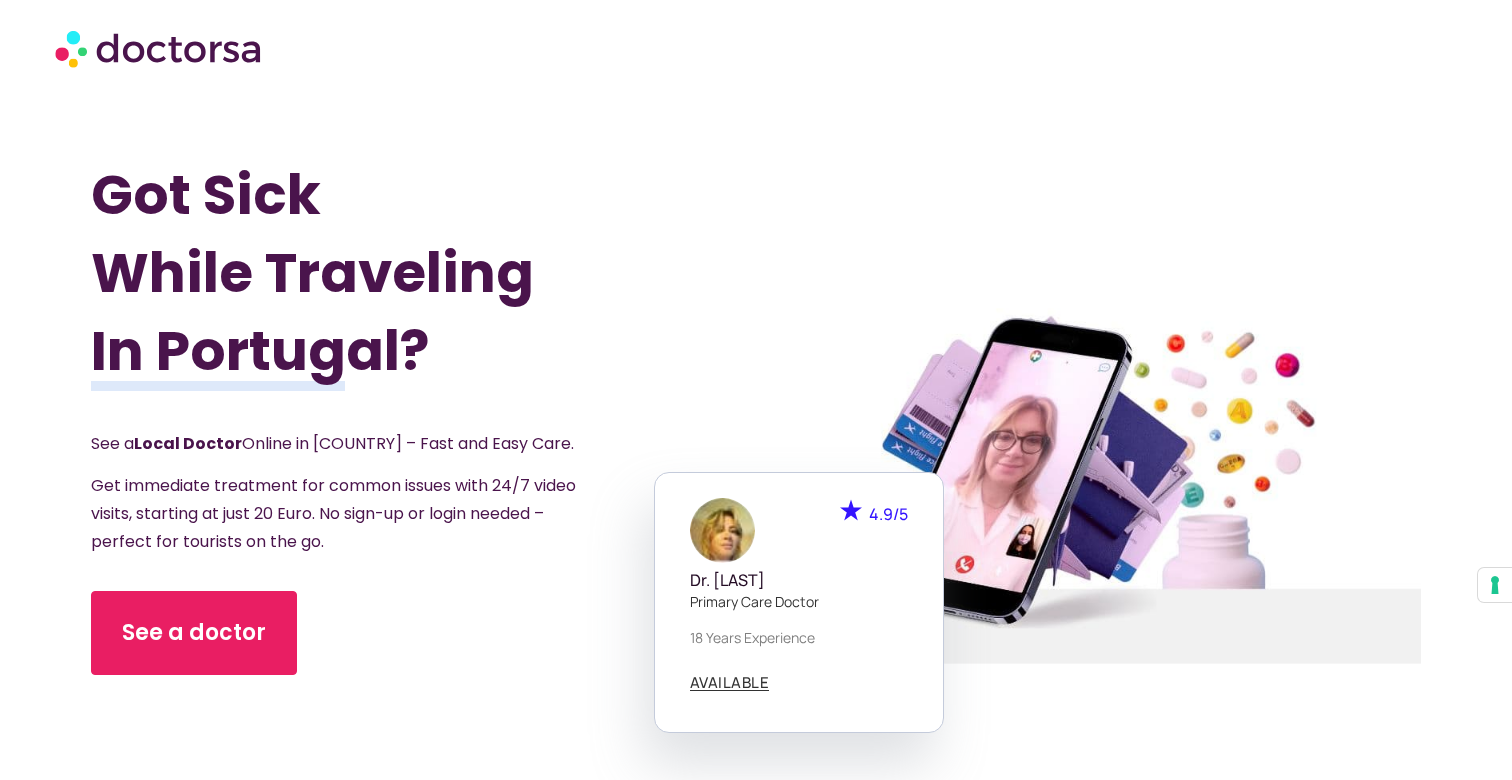 scroll, scrollTop: 0, scrollLeft: 0, axis: both 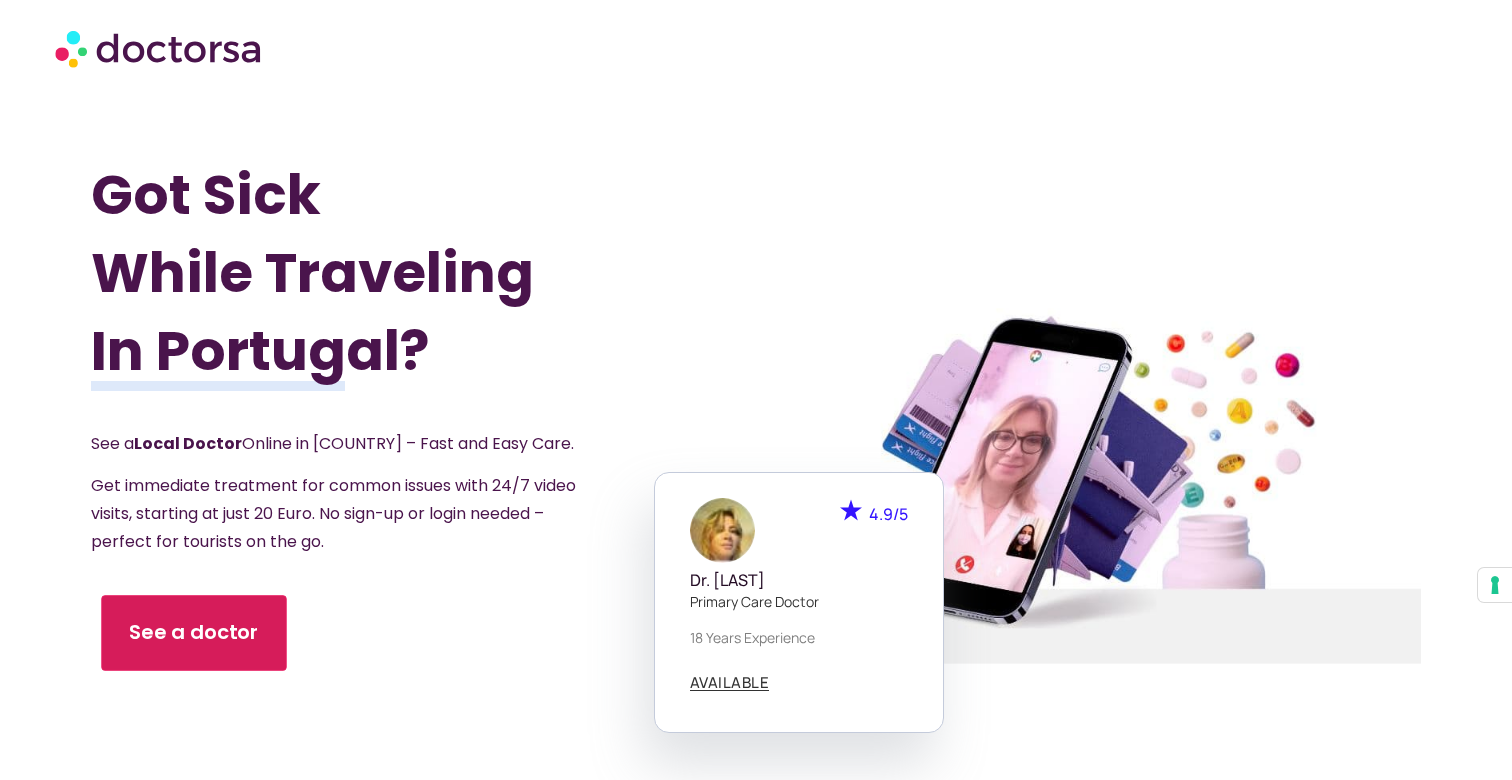 click on "See a doctor" at bounding box center (194, 632) 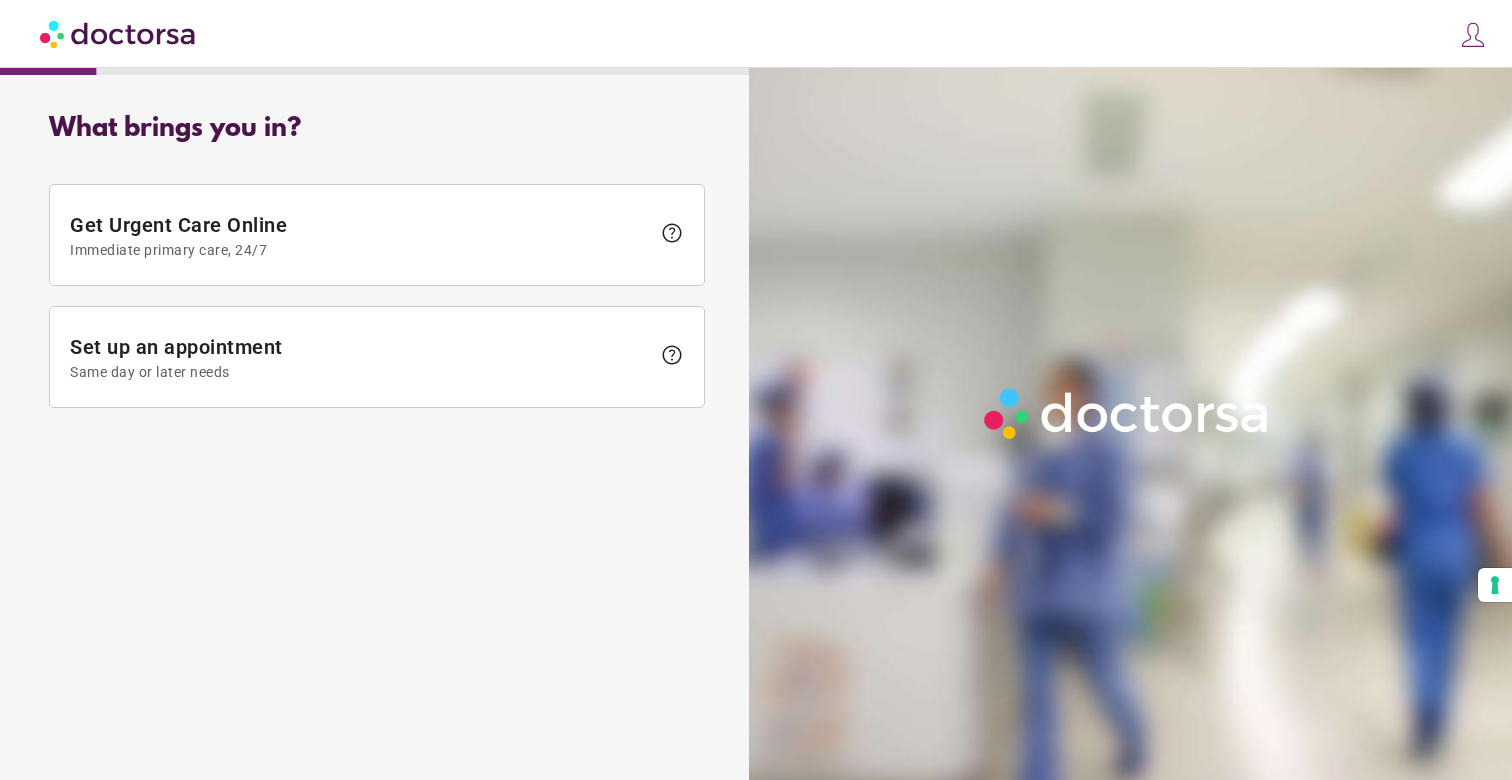 scroll, scrollTop: 0, scrollLeft: 0, axis: both 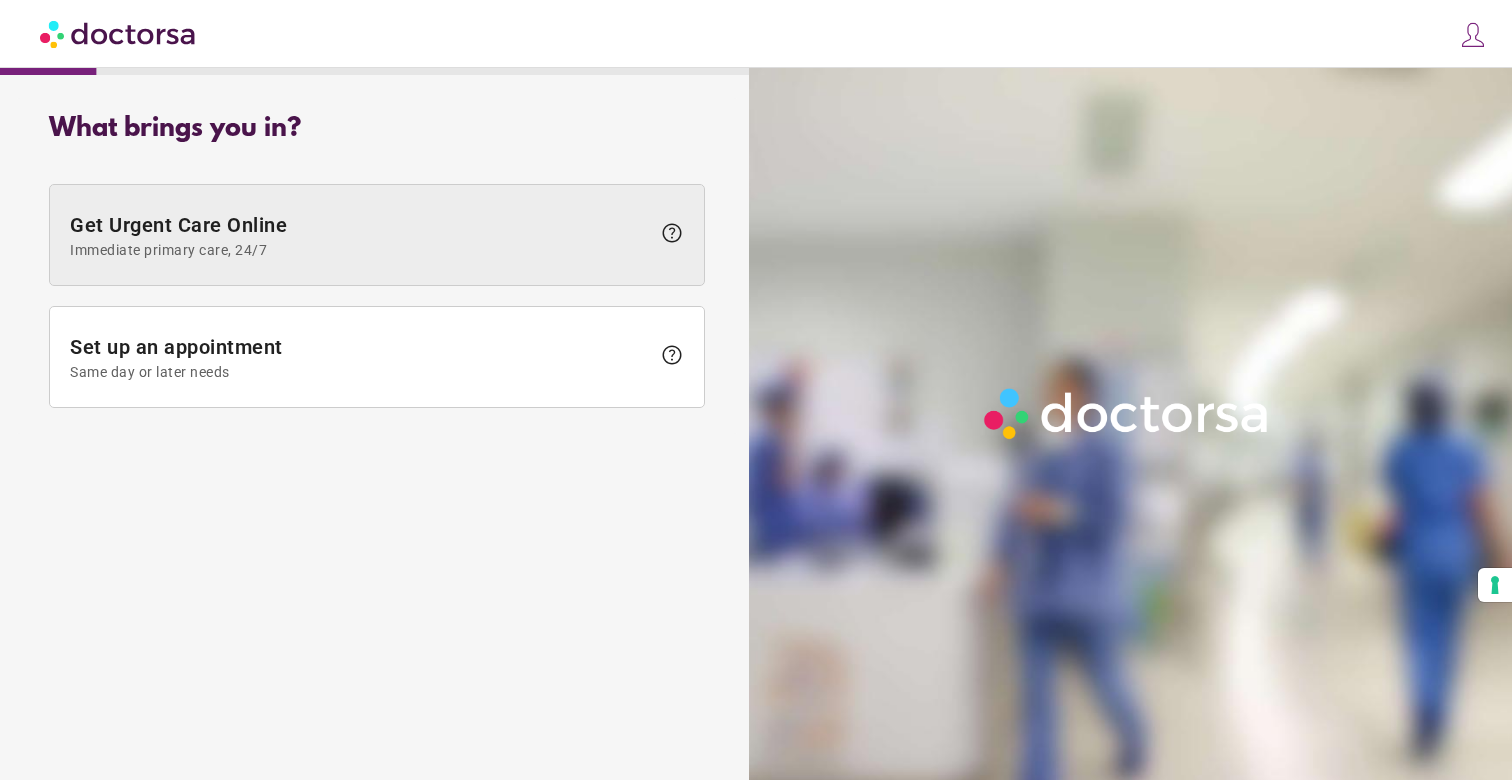 click on "Get Urgent Care Online
Immediate primary care, 24/7" at bounding box center [360, 235] 